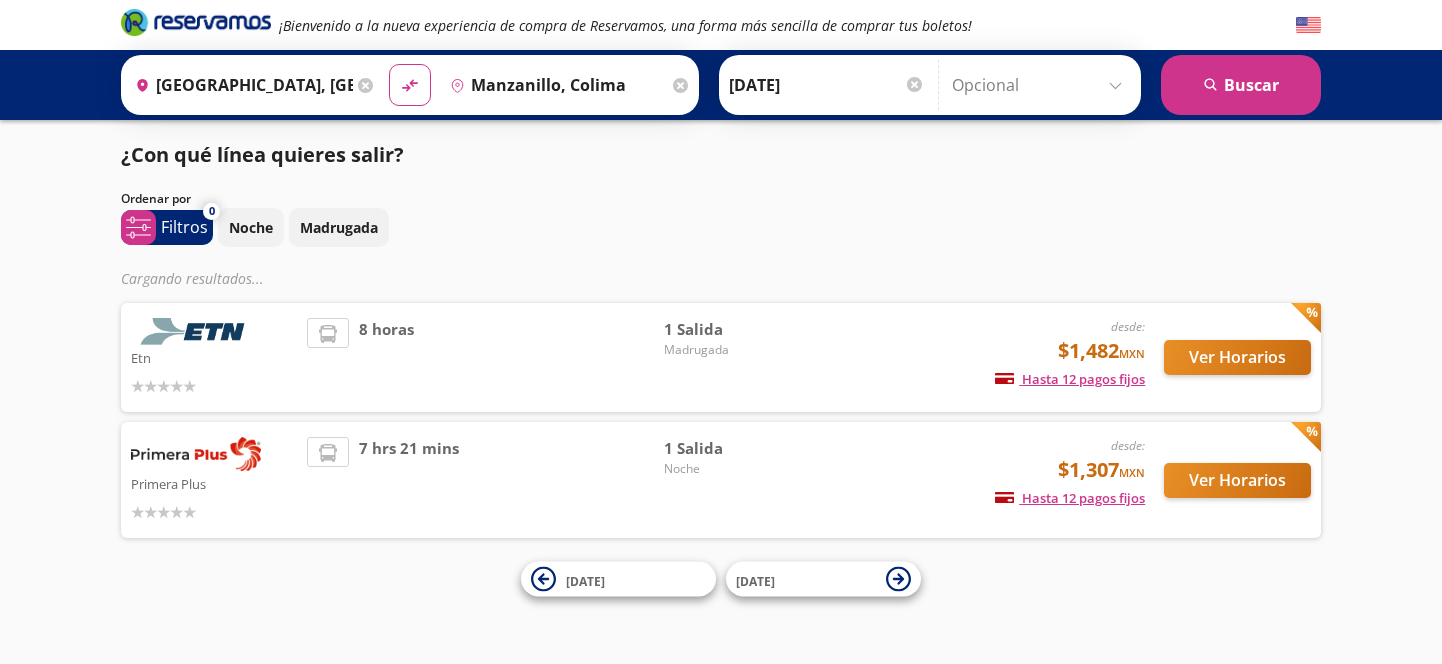 scroll, scrollTop: 0, scrollLeft: 0, axis: both 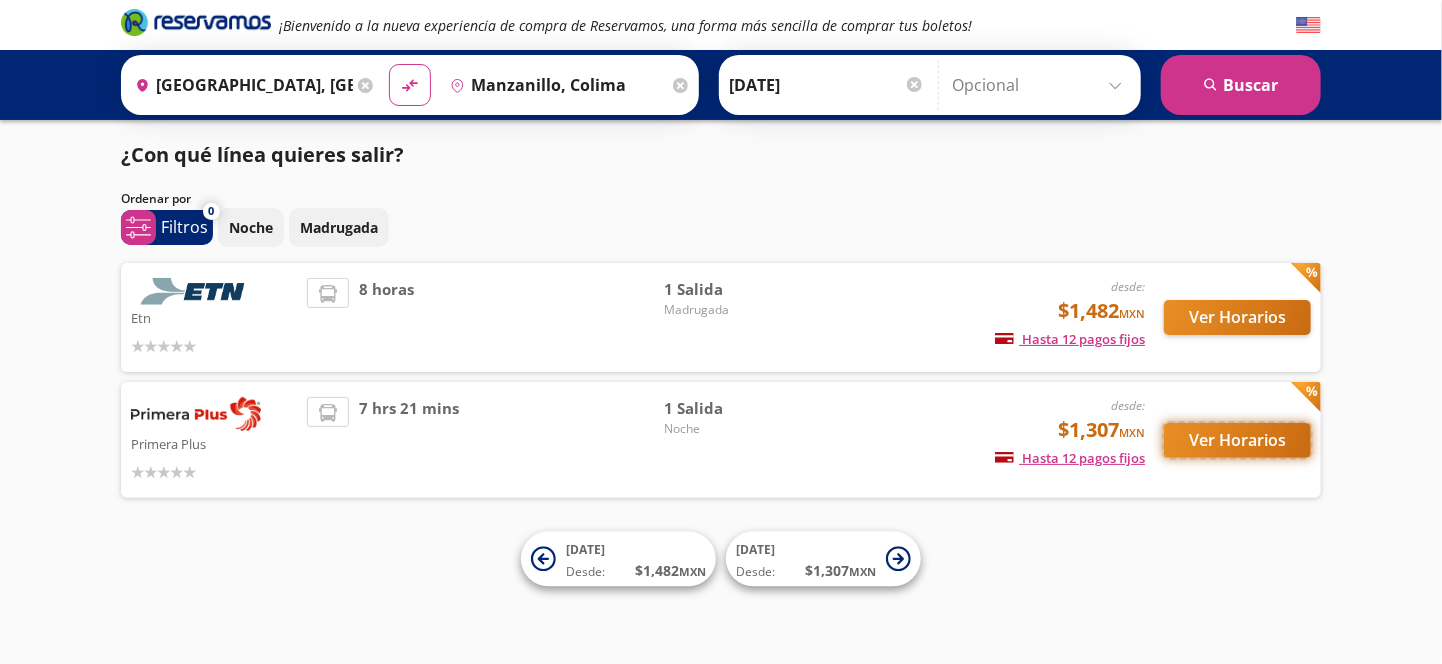 drag, startPoint x: 1210, startPoint y: 436, endPoint x: 1188, endPoint y: 435, distance: 22.022715 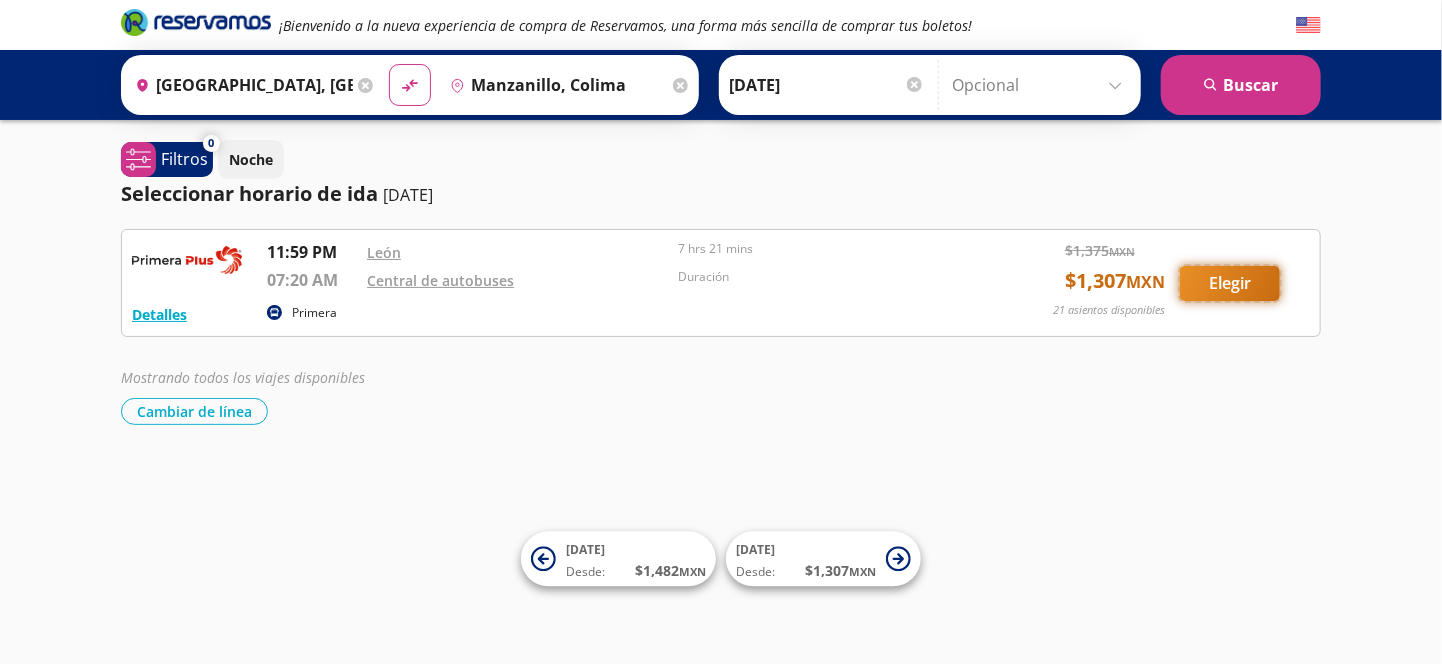 click on "Elegir" at bounding box center [1230, 283] 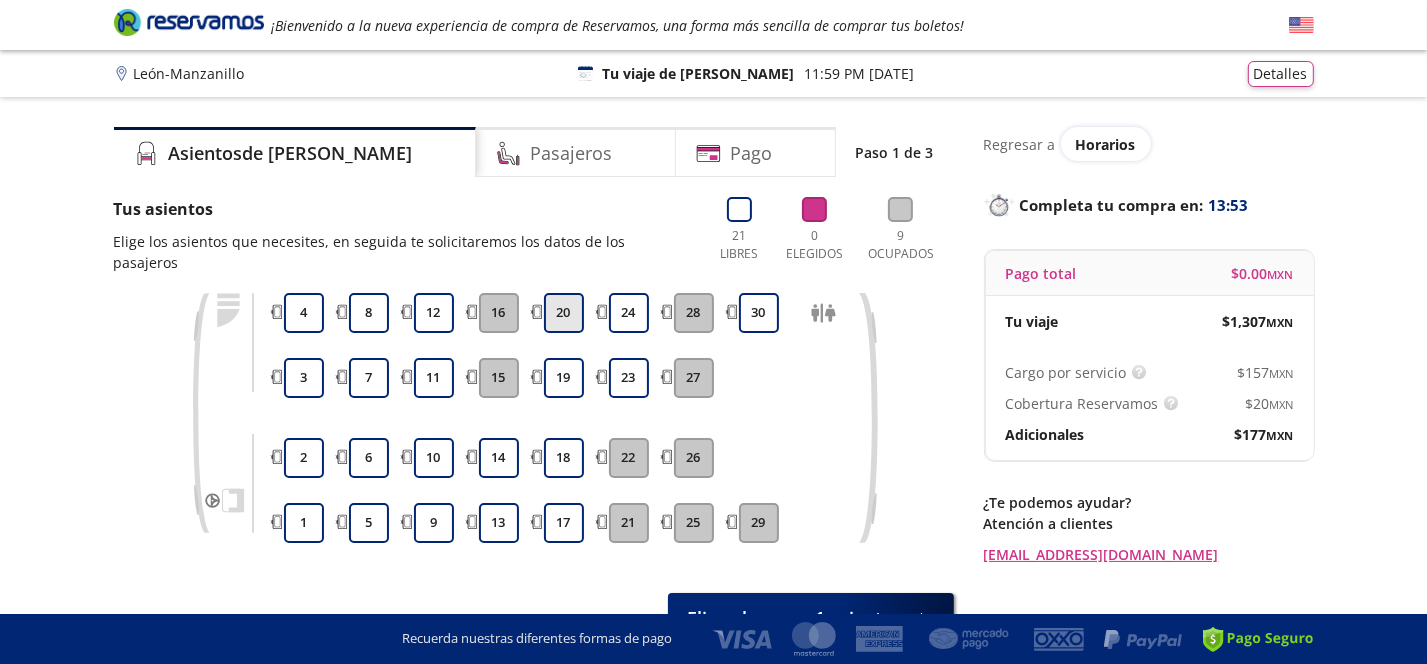 click on "20" at bounding box center (564, 313) 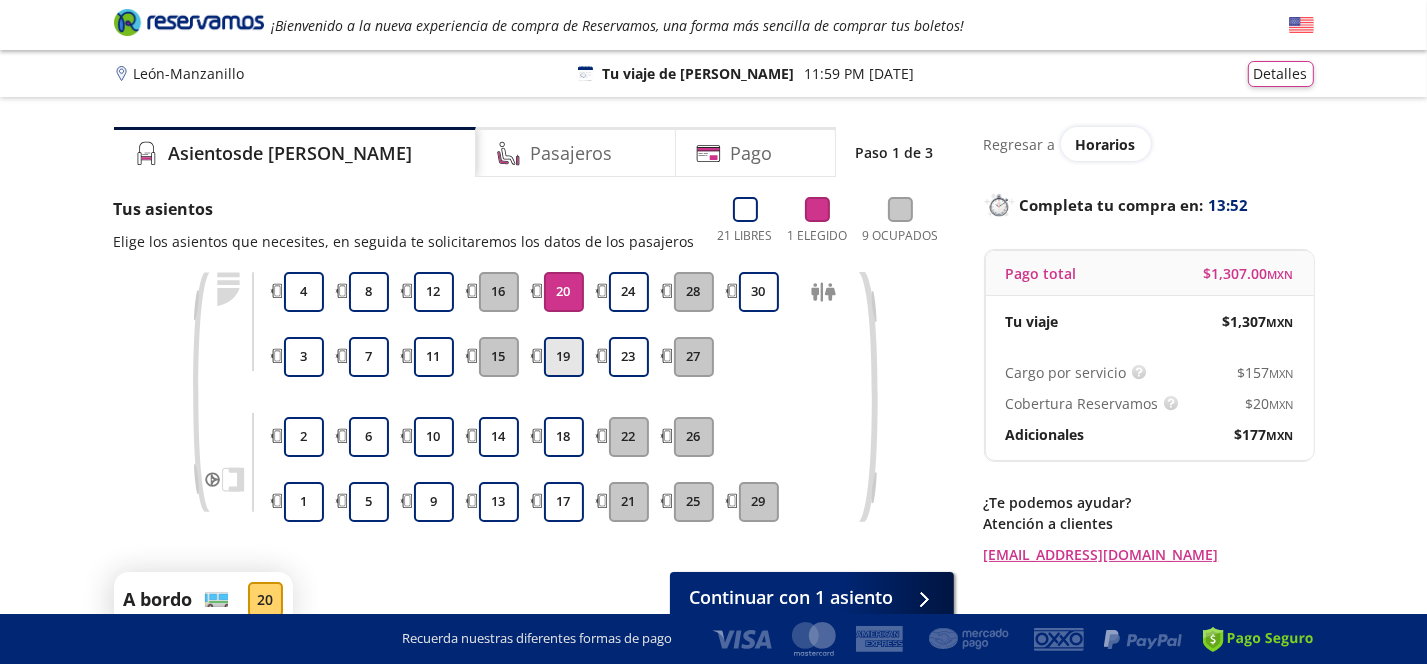 click on "19" at bounding box center (564, 357) 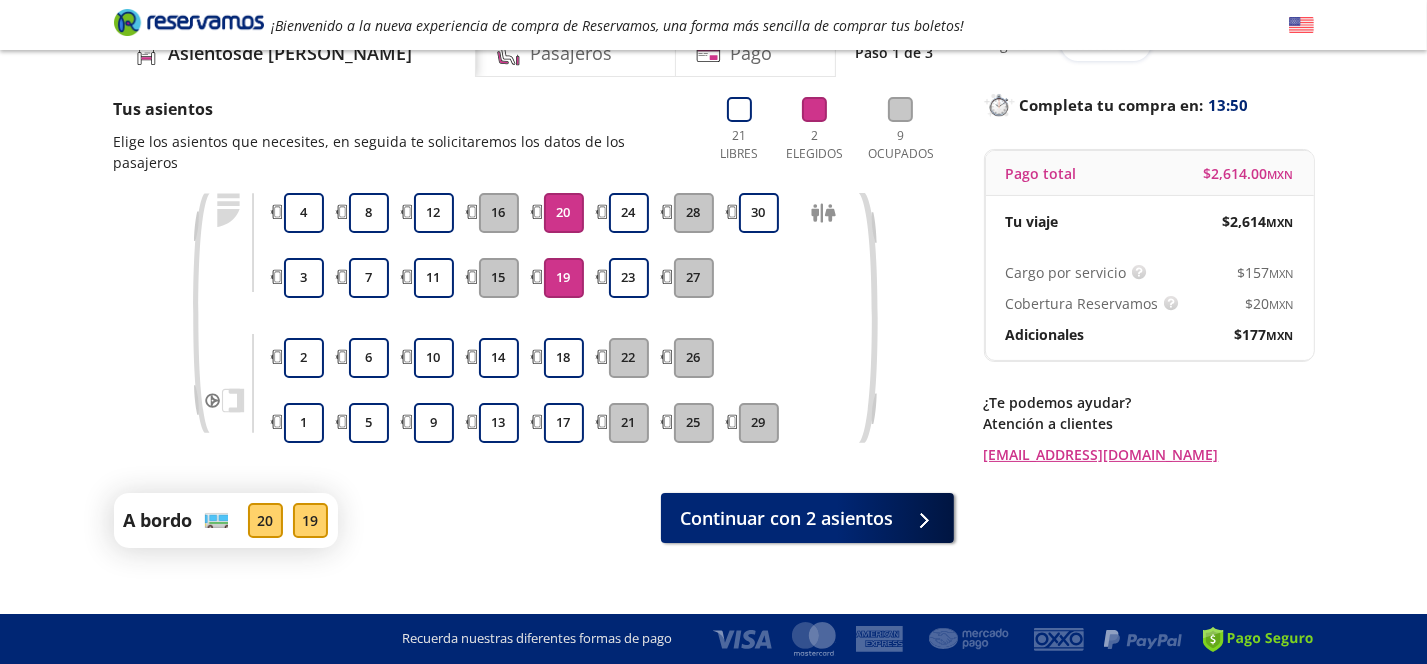 scroll, scrollTop: 103, scrollLeft: 0, axis: vertical 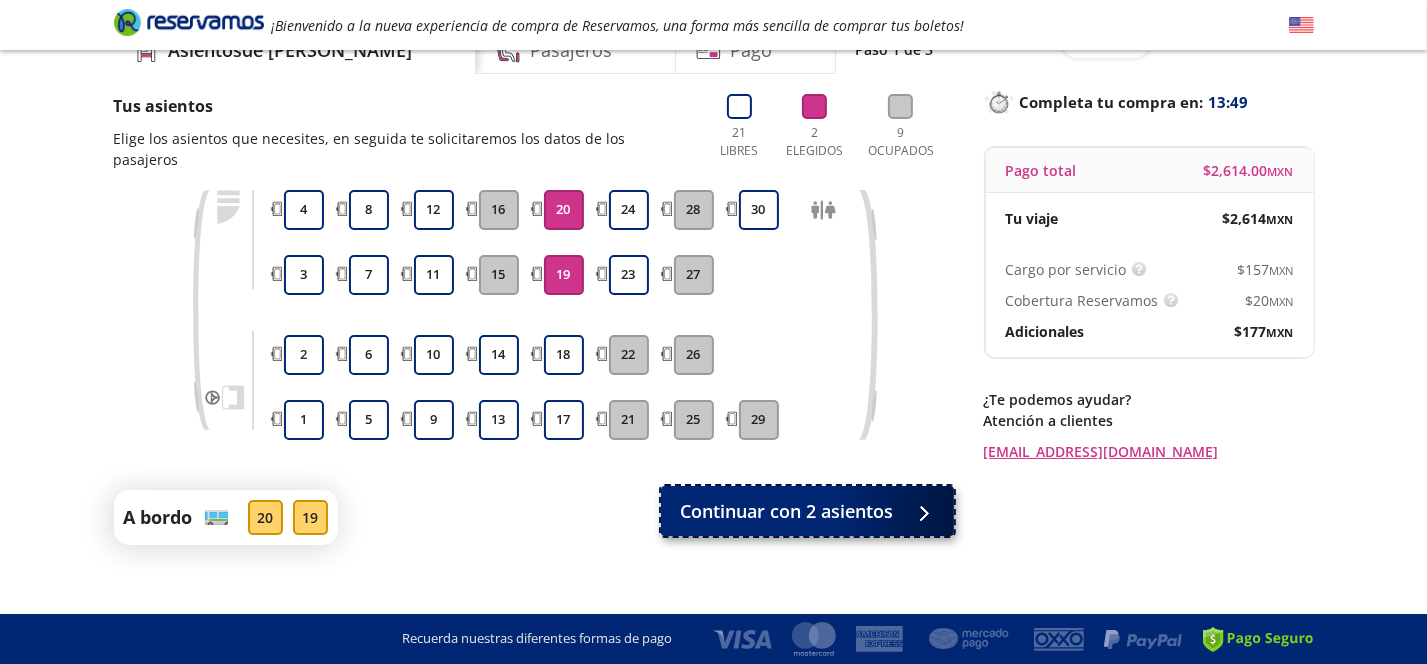 click on "Continuar con 2 asientos" at bounding box center (787, 511) 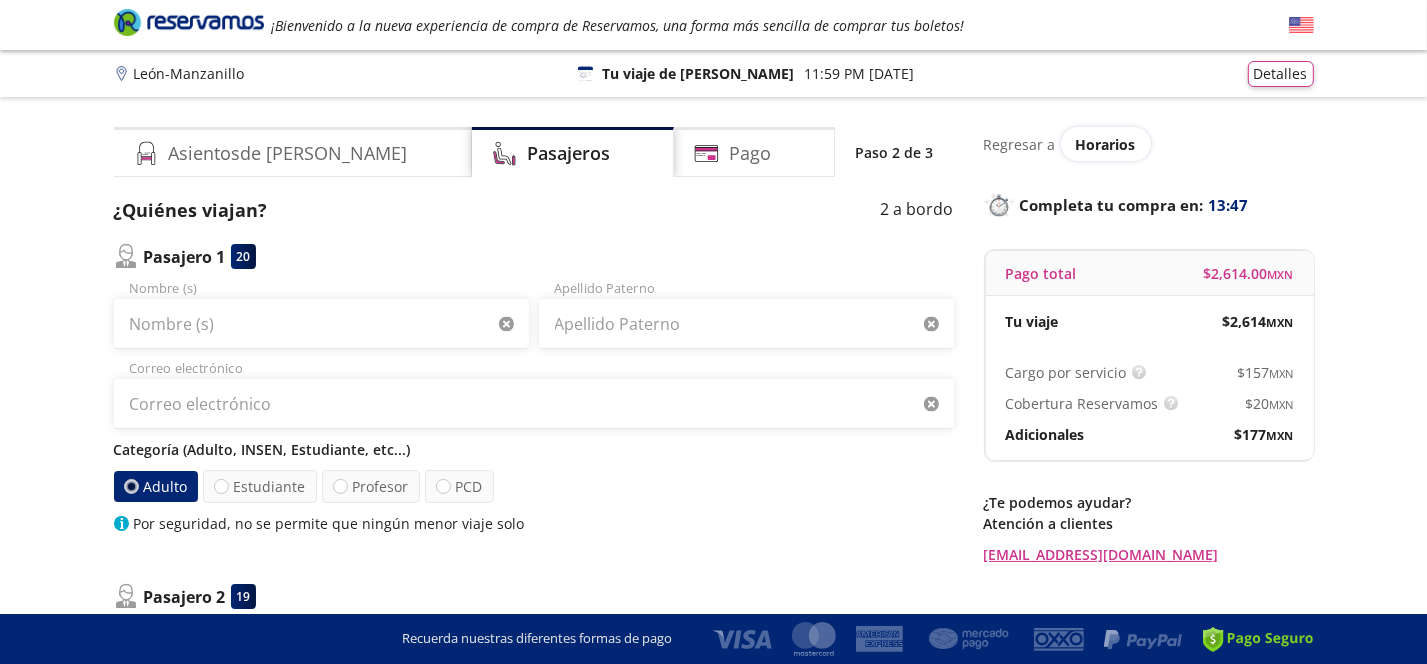 scroll, scrollTop: 100, scrollLeft: 0, axis: vertical 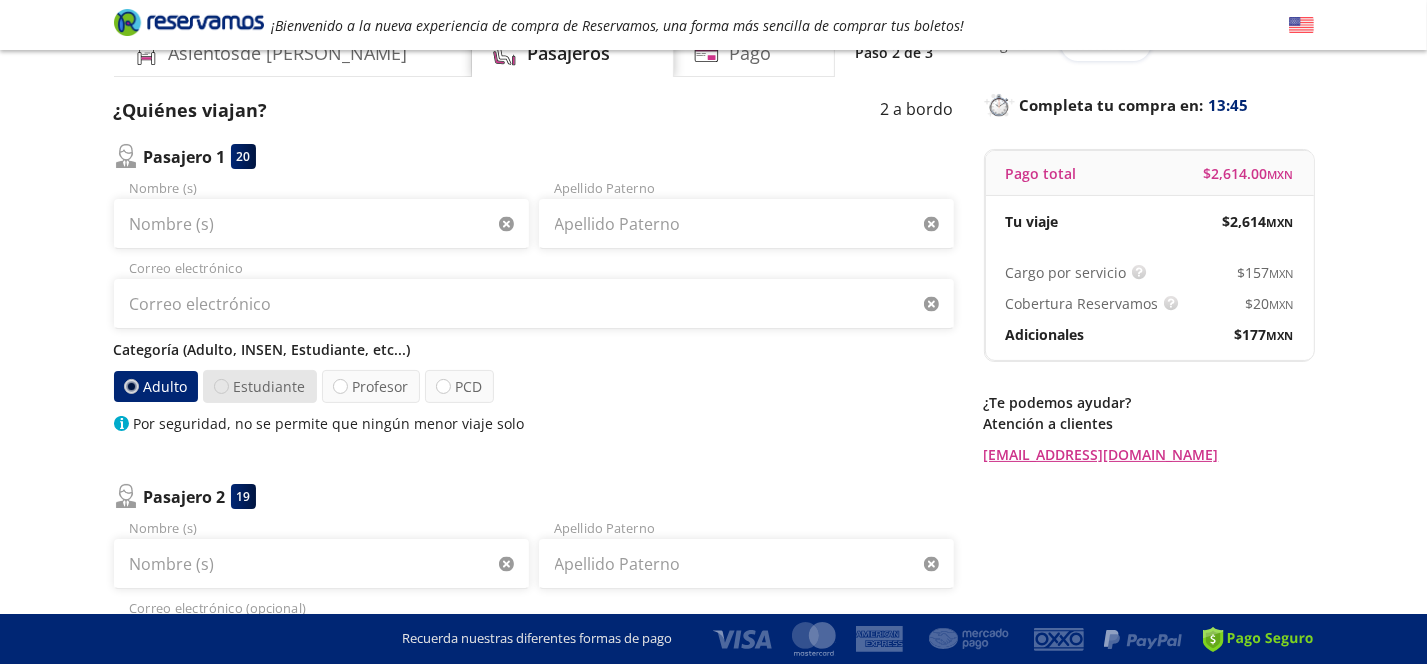 click at bounding box center [221, 386] 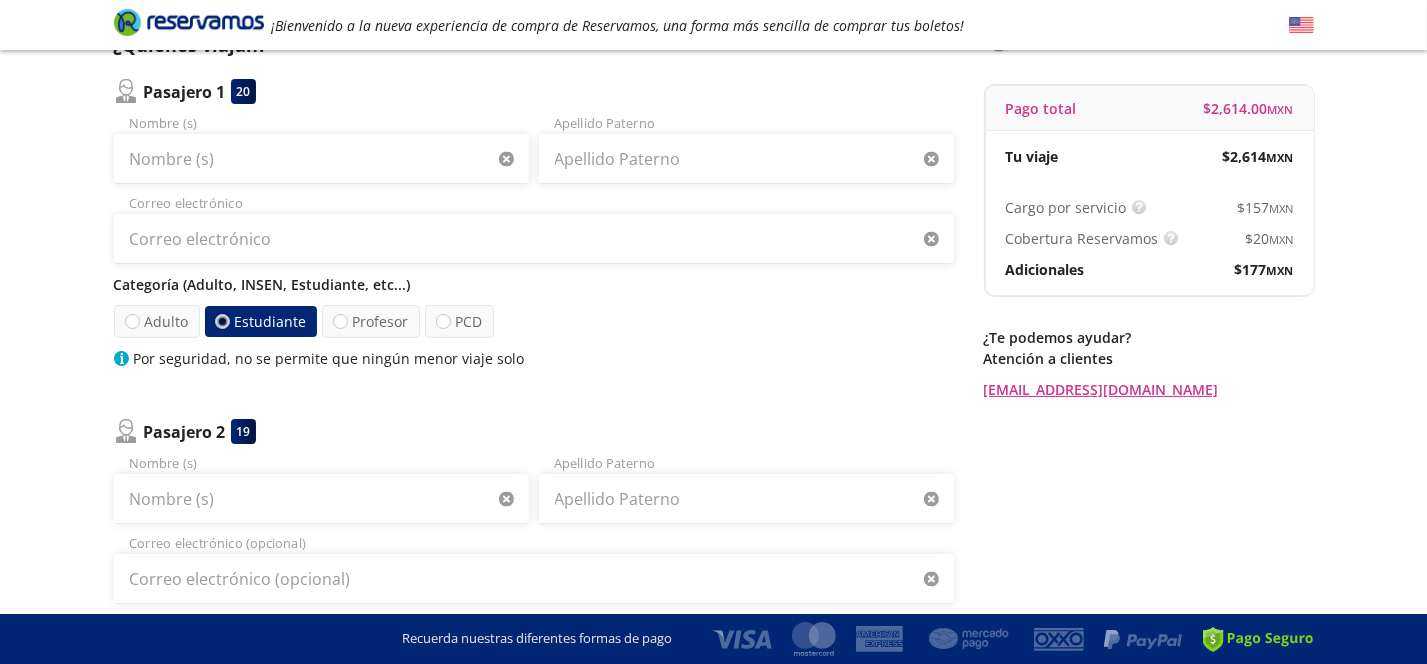 scroll, scrollTop: 300, scrollLeft: 0, axis: vertical 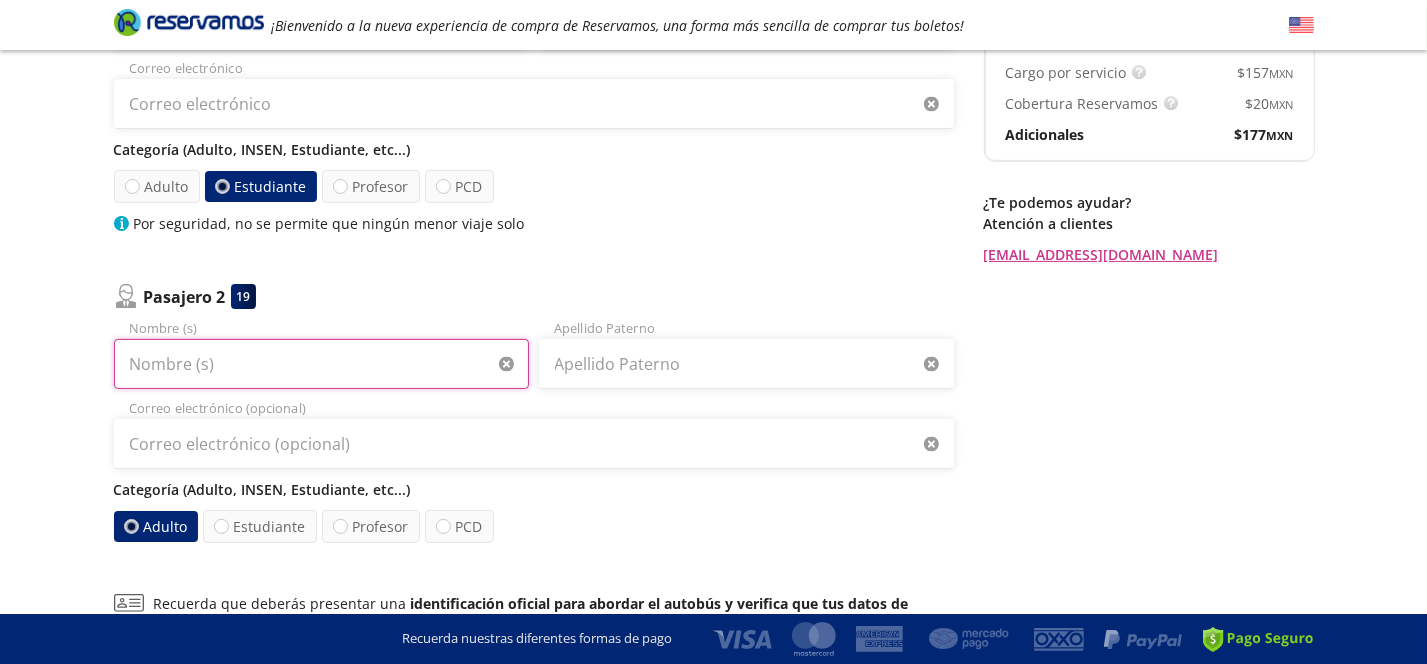 click on "Nombre (s)" at bounding box center (321, 364) 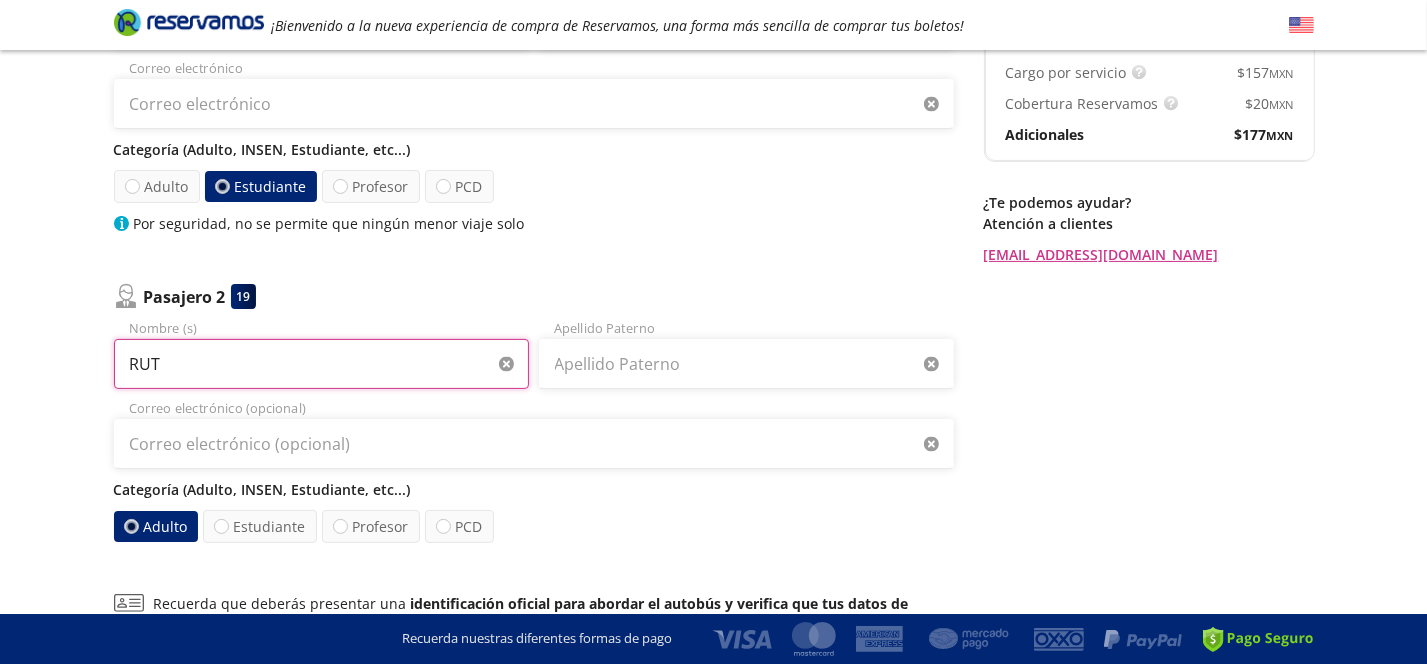 type on "[PERSON_NAME]" 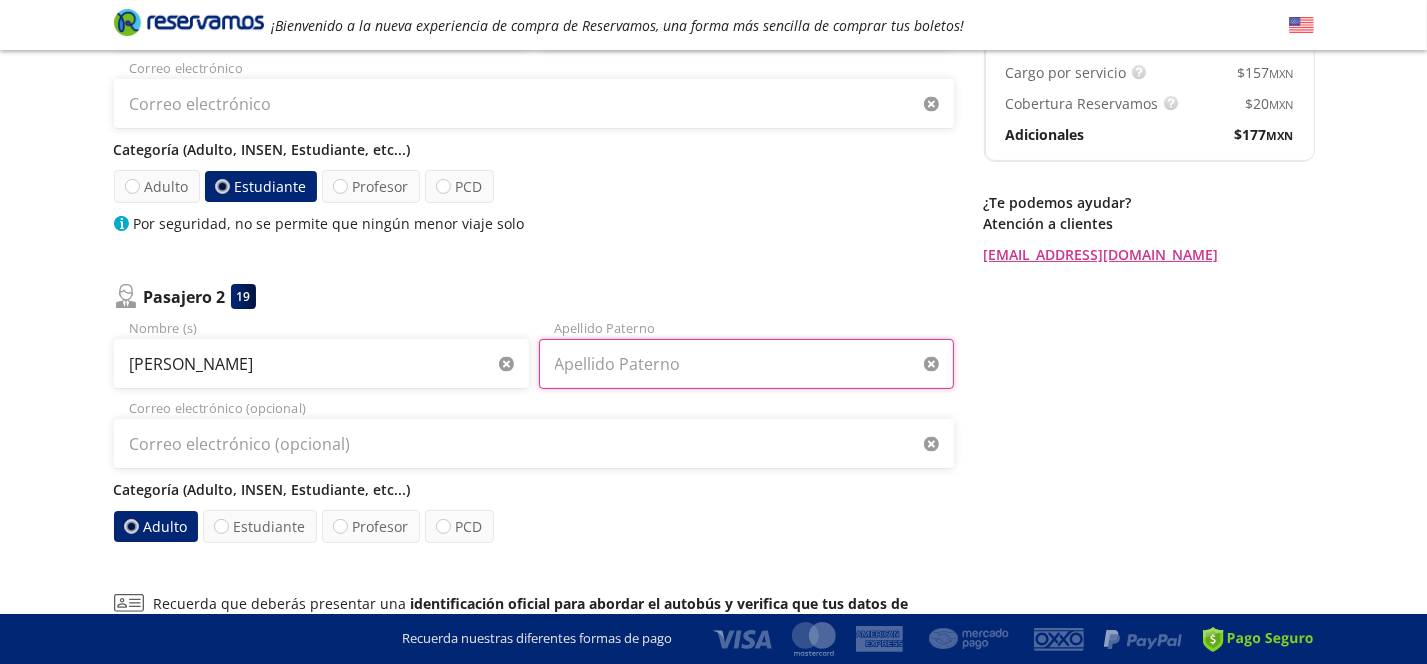 click on "Apellido Paterno" at bounding box center (746, 364) 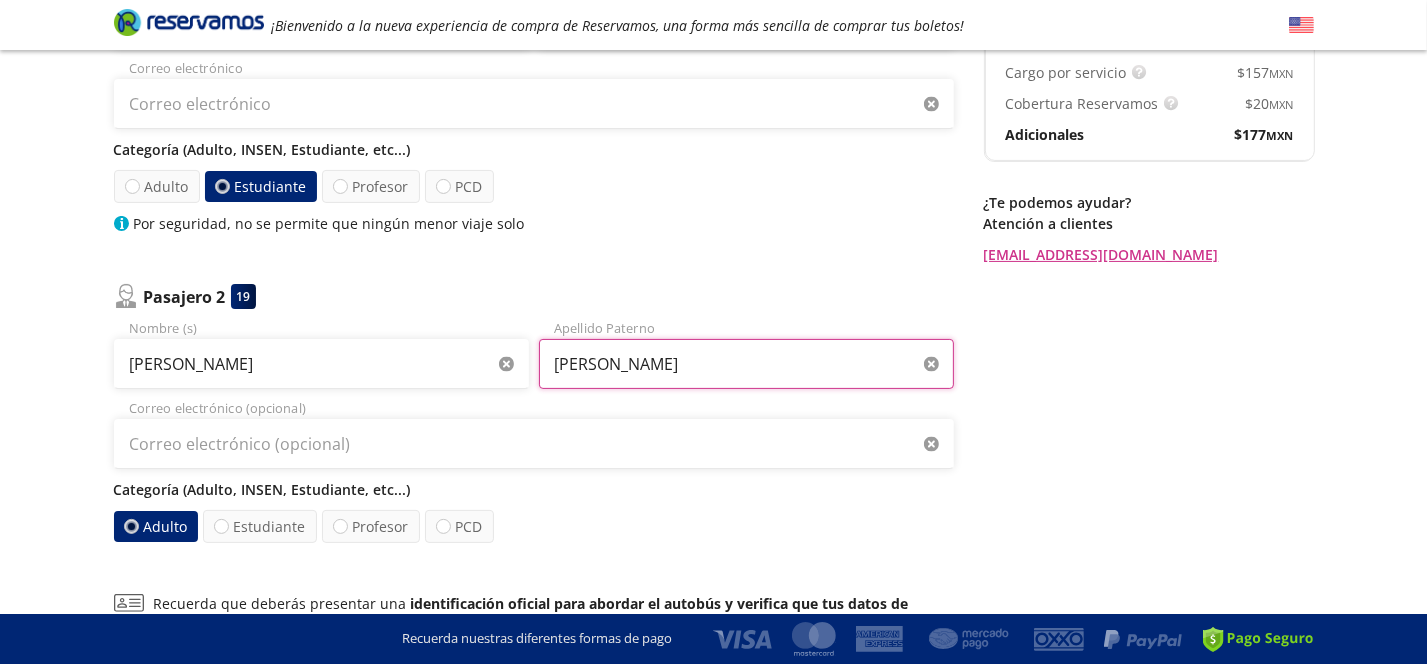 type on "[PERSON_NAME]" 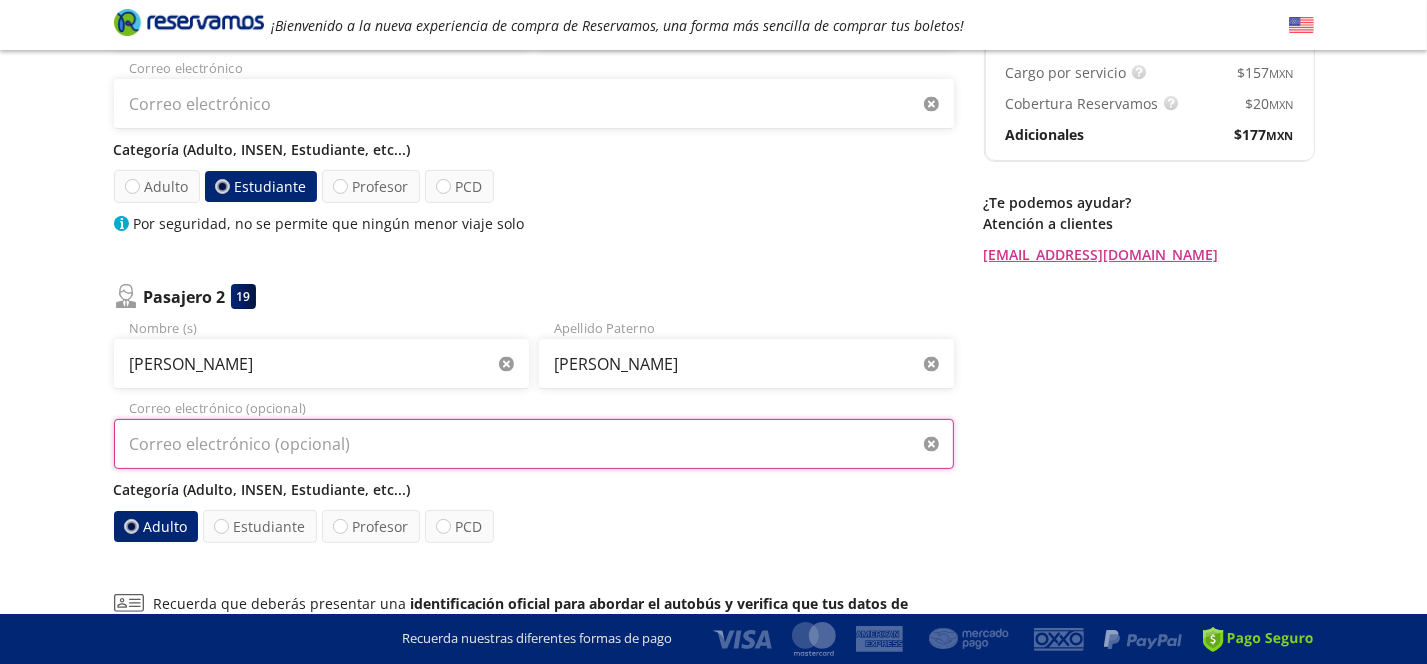 click on "Correo electrónico (opcional)" at bounding box center (534, 444) 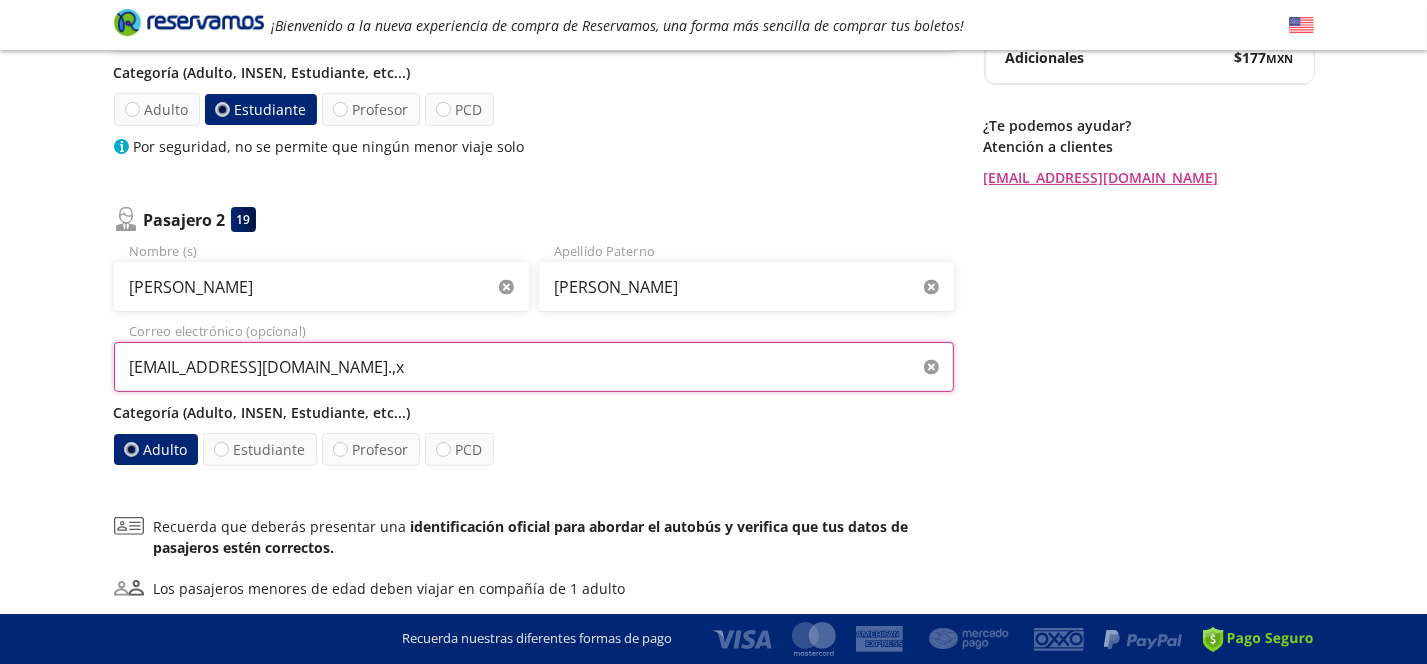 scroll, scrollTop: 500, scrollLeft: 0, axis: vertical 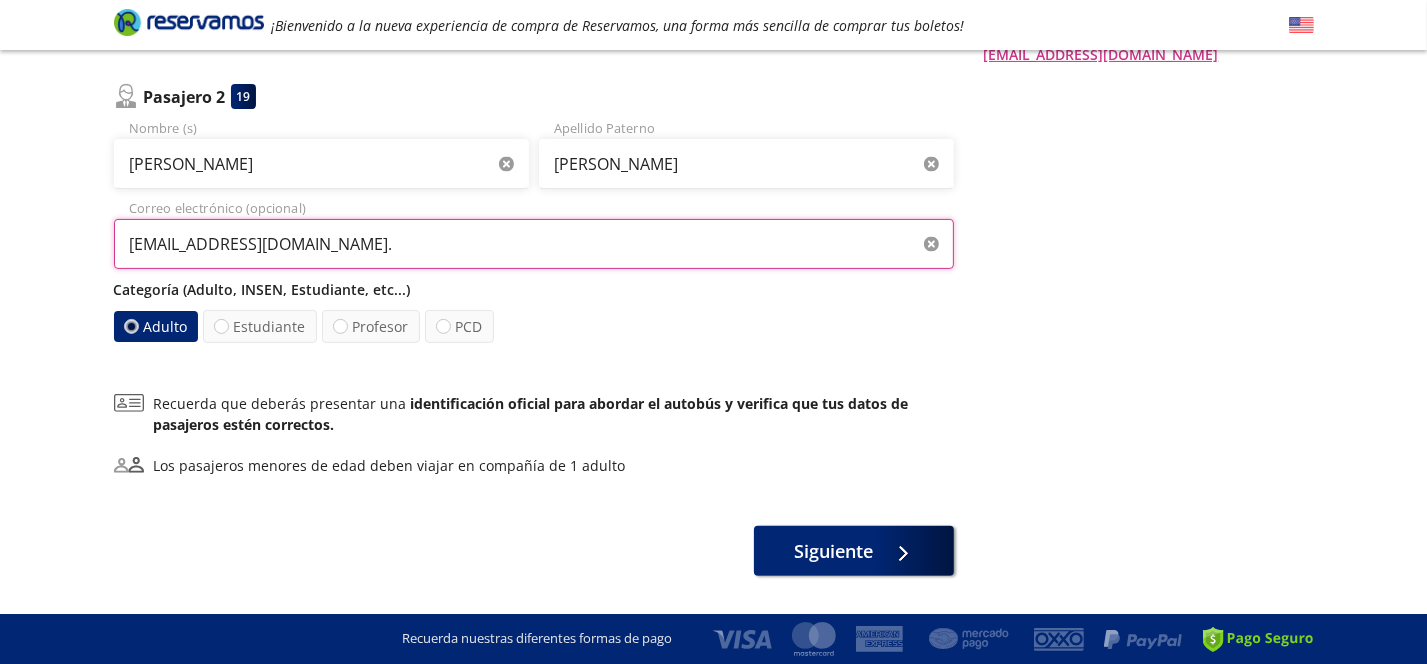 type on "[EMAIL_ADDRESS][DOMAIN_NAME]" 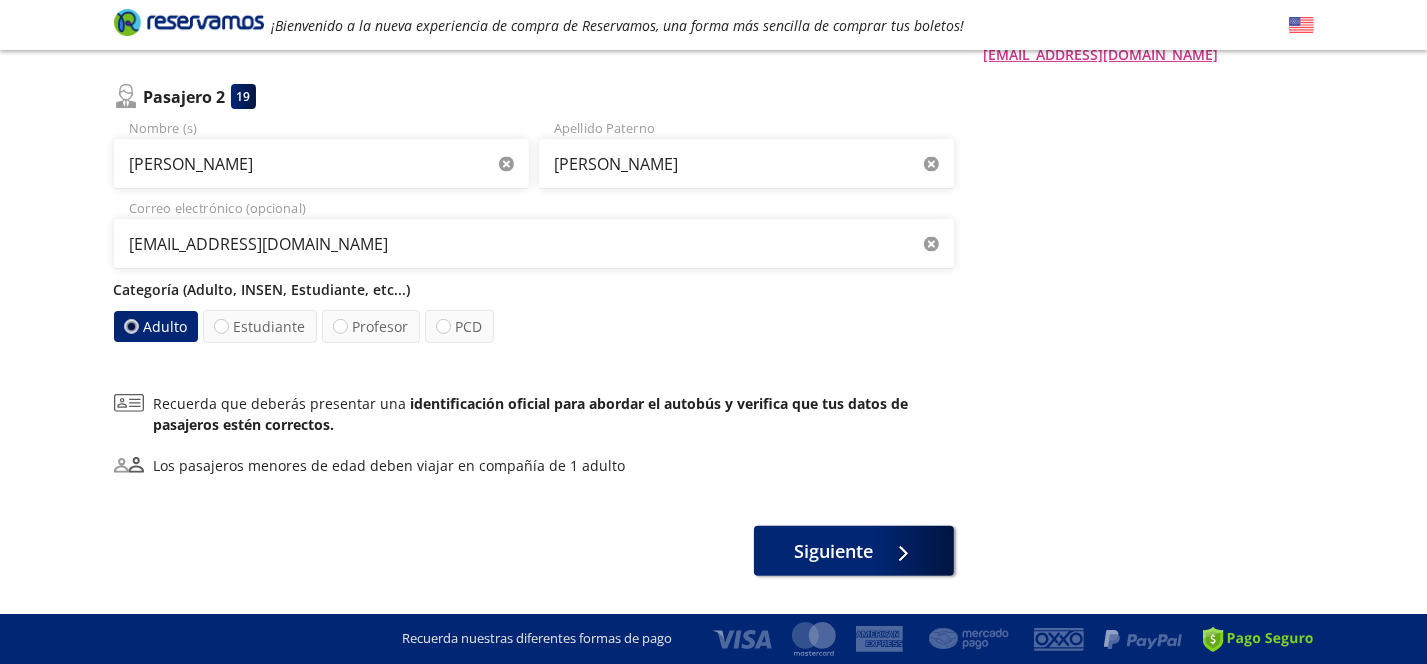 click on "Adulto Estudiante Profesor PCD" at bounding box center [534, 326] 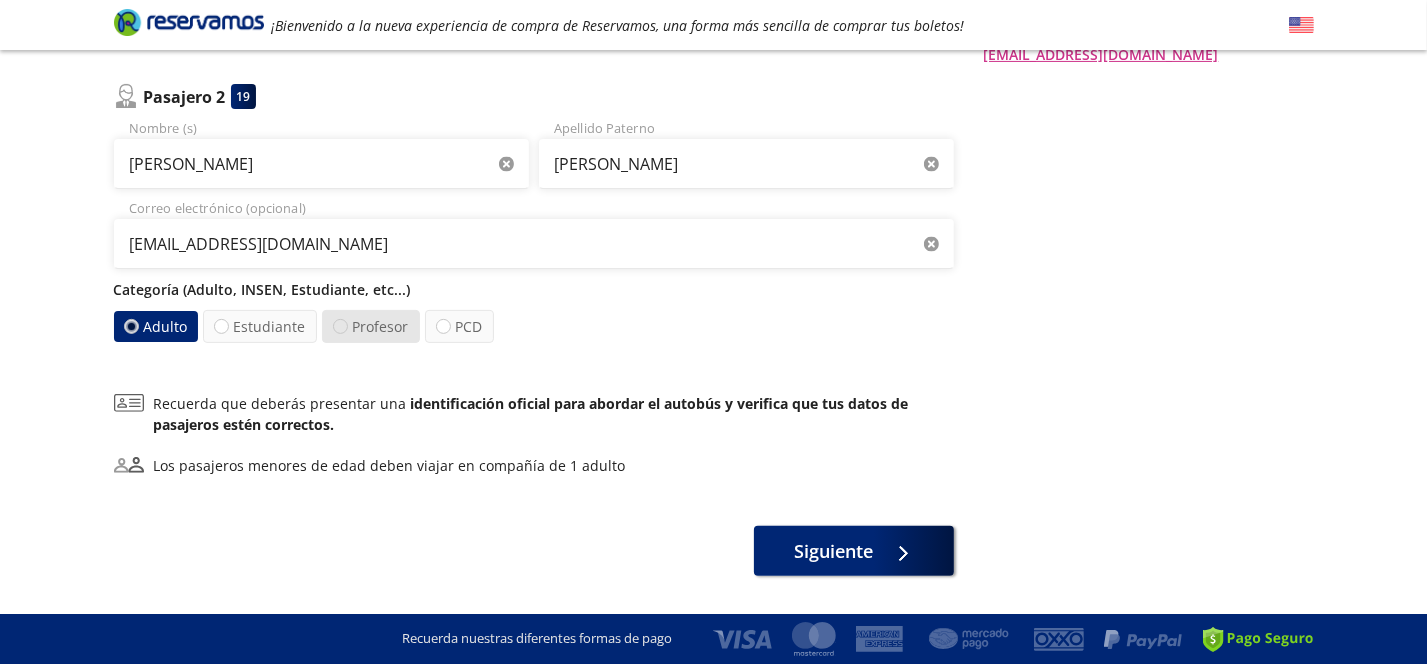 click at bounding box center [340, 326] 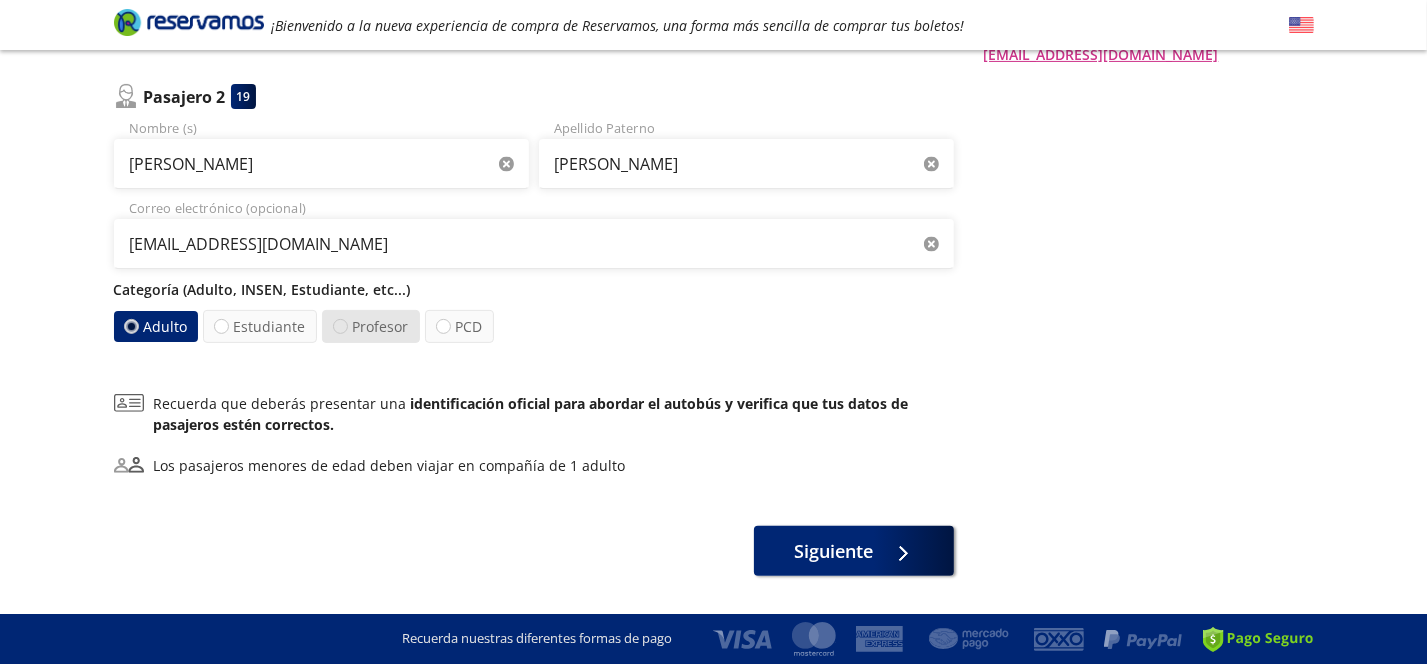 radio on "false" 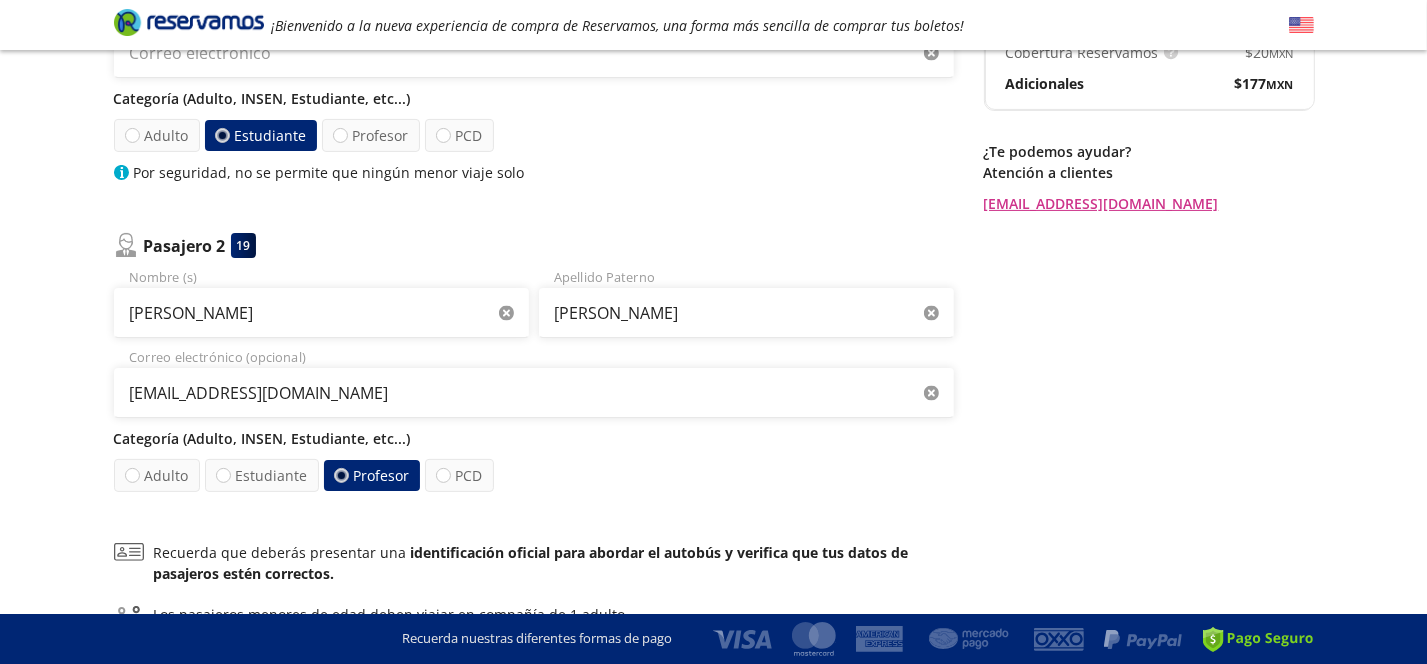 scroll, scrollTop: 551, scrollLeft: 0, axis: vertical 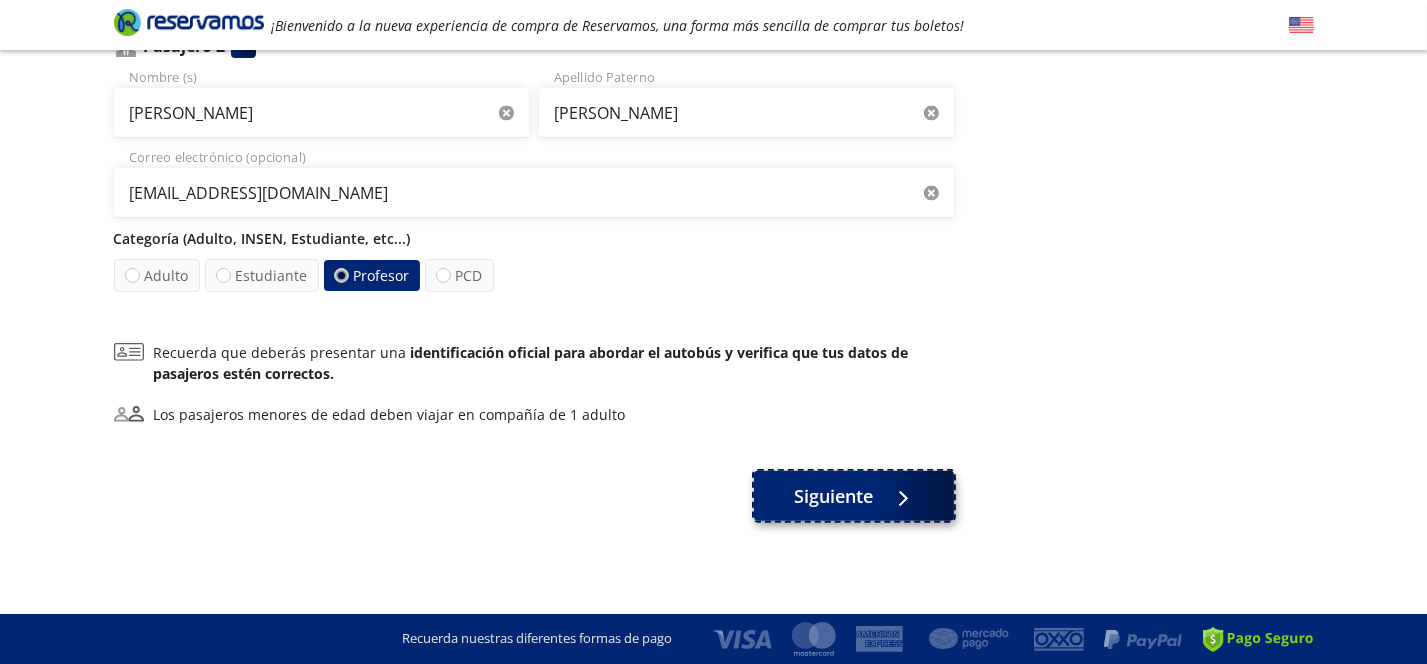 click on "Siguiente" at bounding box center [833, 496] 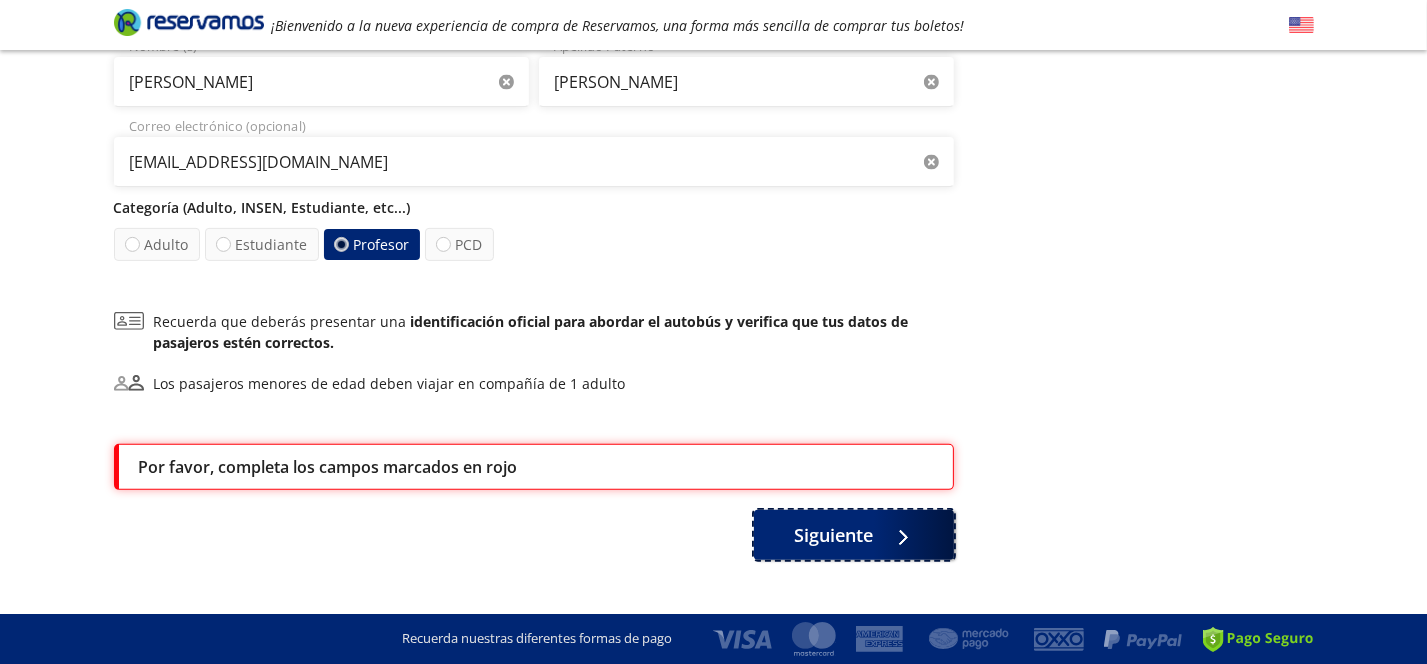 scroll, scrollTop: 627, scrollLeft: 0, axis: vertical 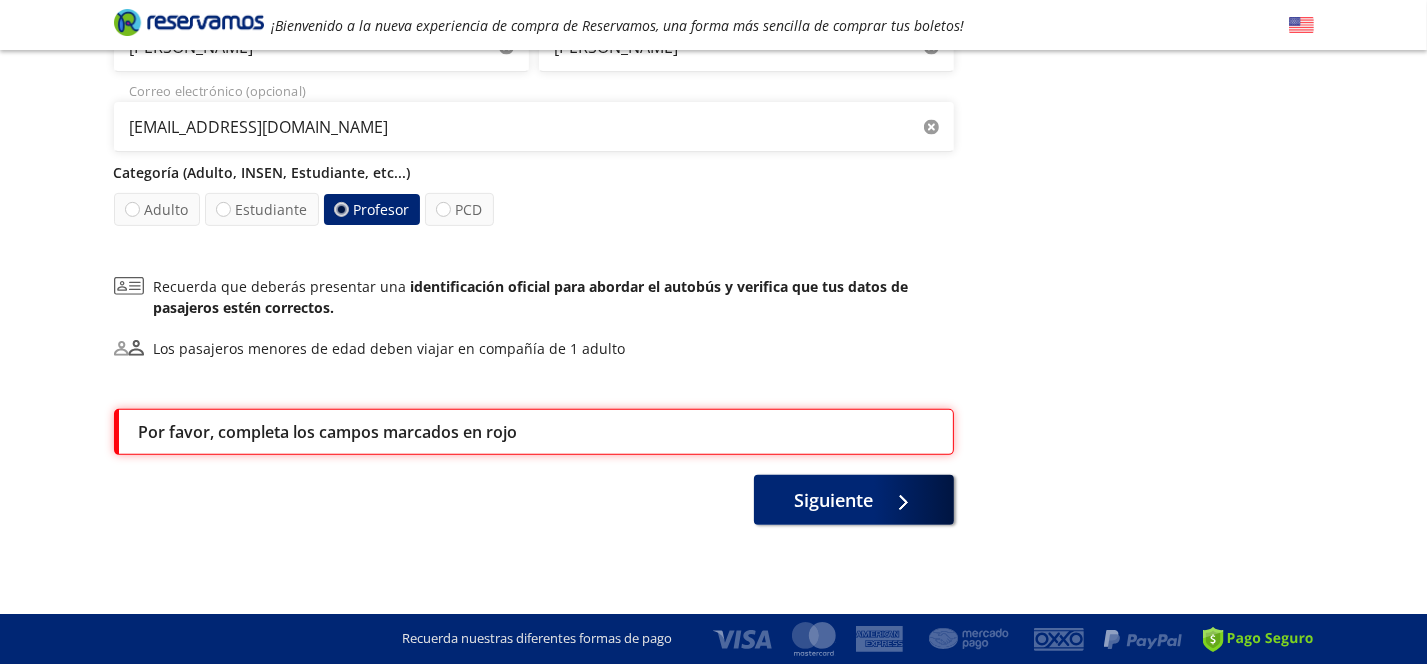 click on "Por favor, completa los campos marcados en rojo" at bounding box center (534, 432) 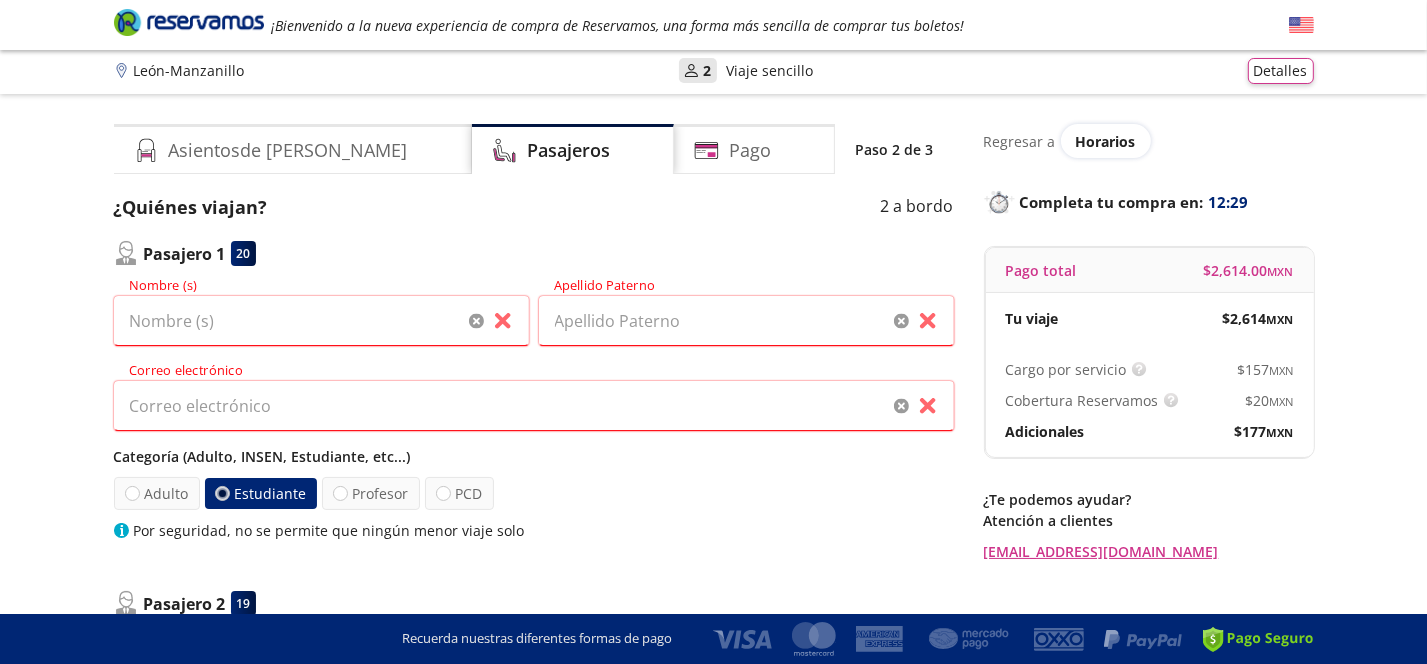 scroll, scrollTop: 0, scrollLeft: 0, axis: both 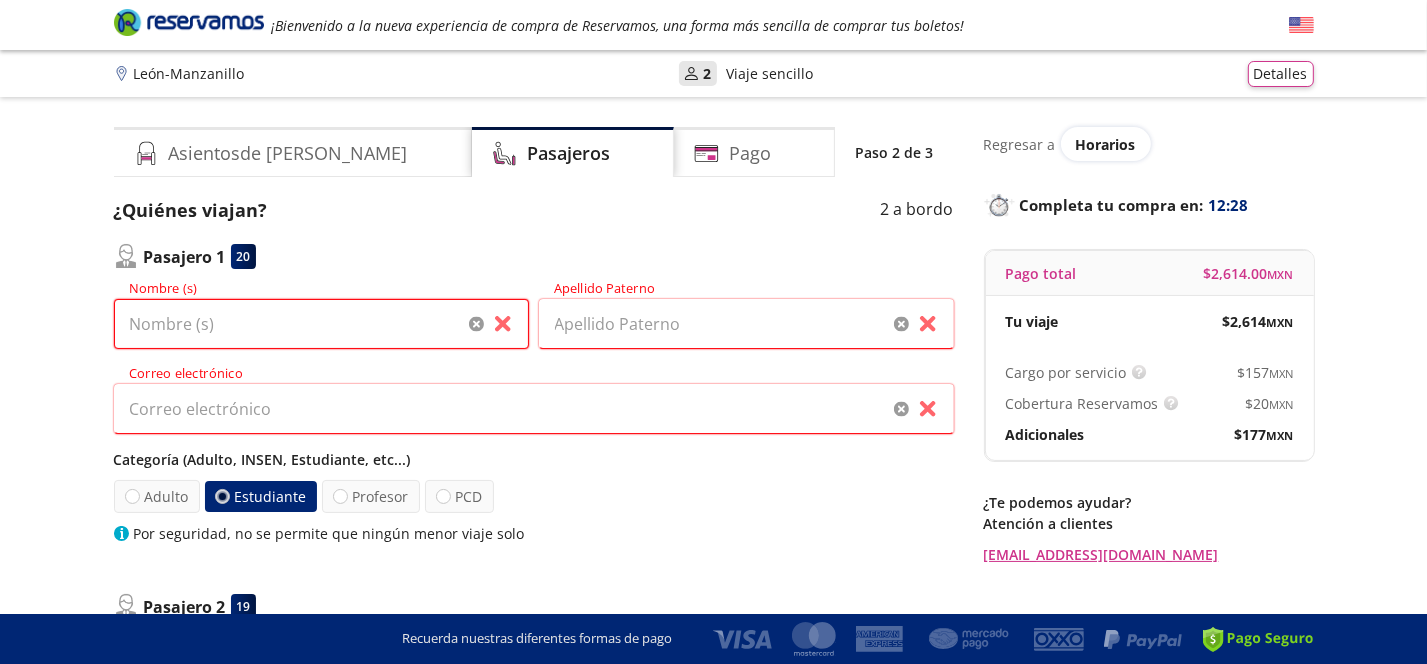 click on "Nombre (s)" at bounding box center (321, 324) 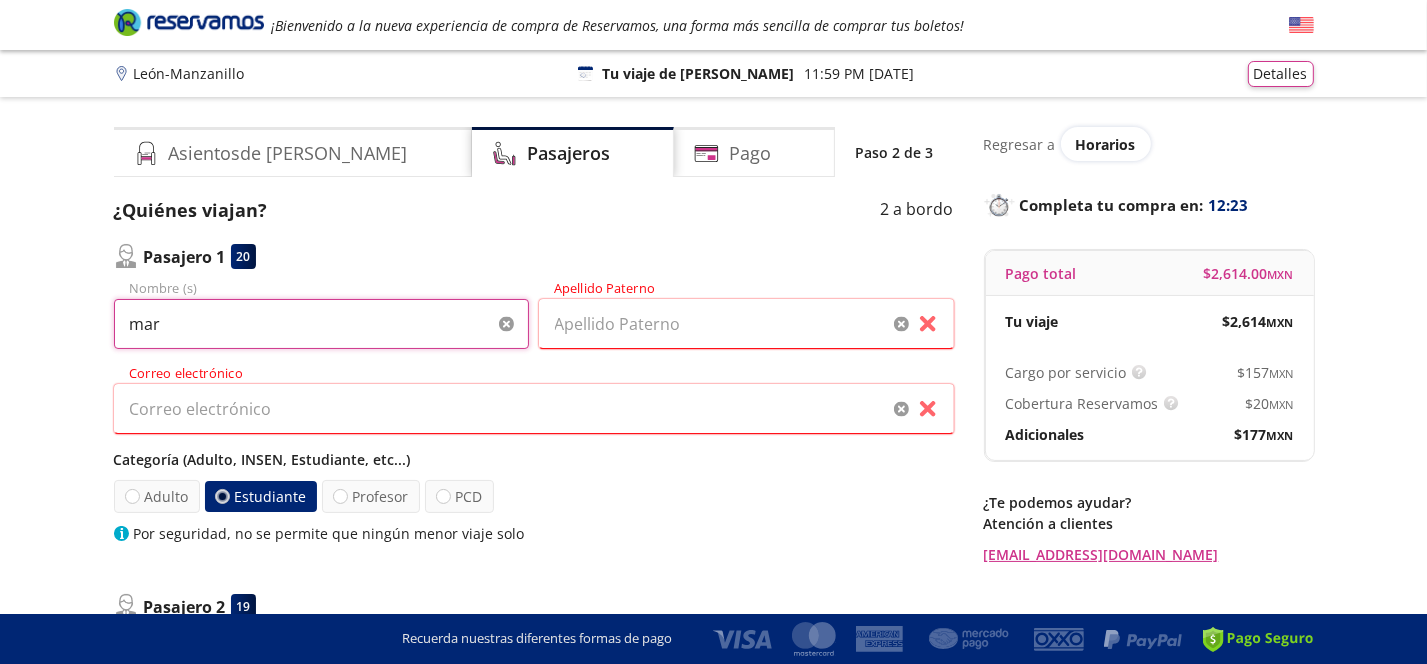 type on "[PERSON_NAME]" 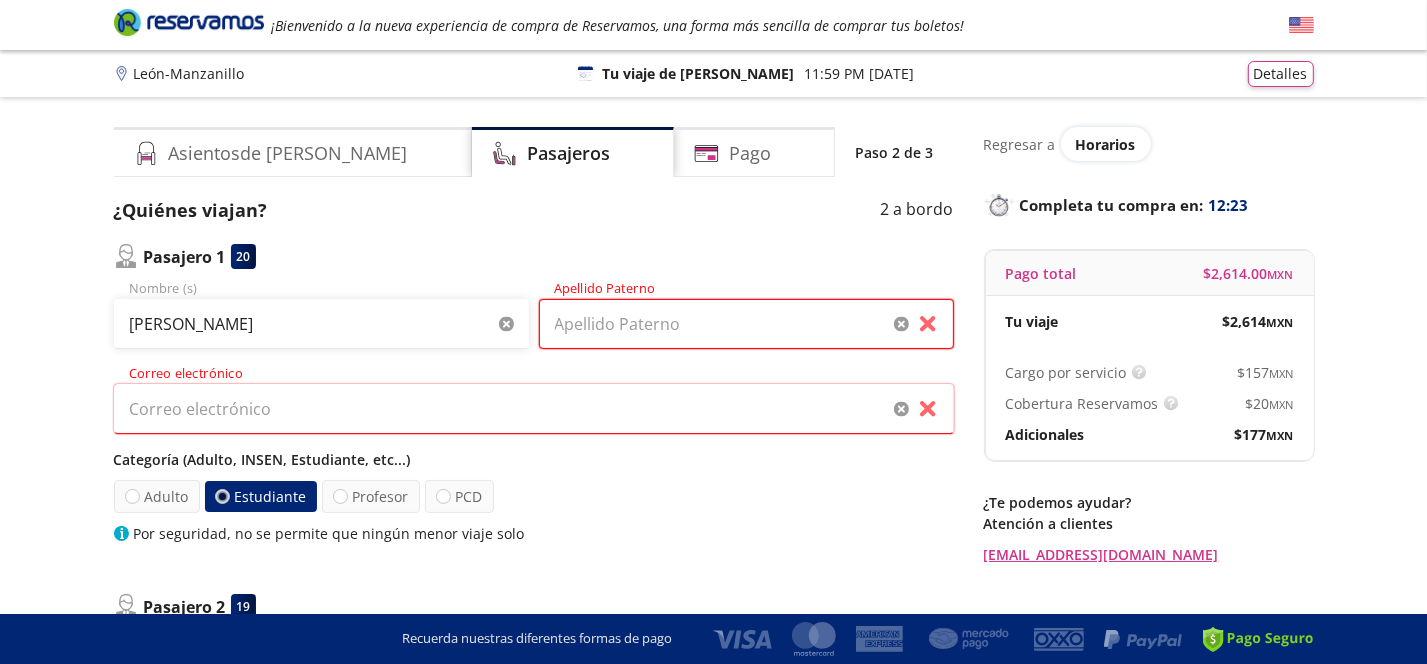 type on "[PERSON_NAME]" 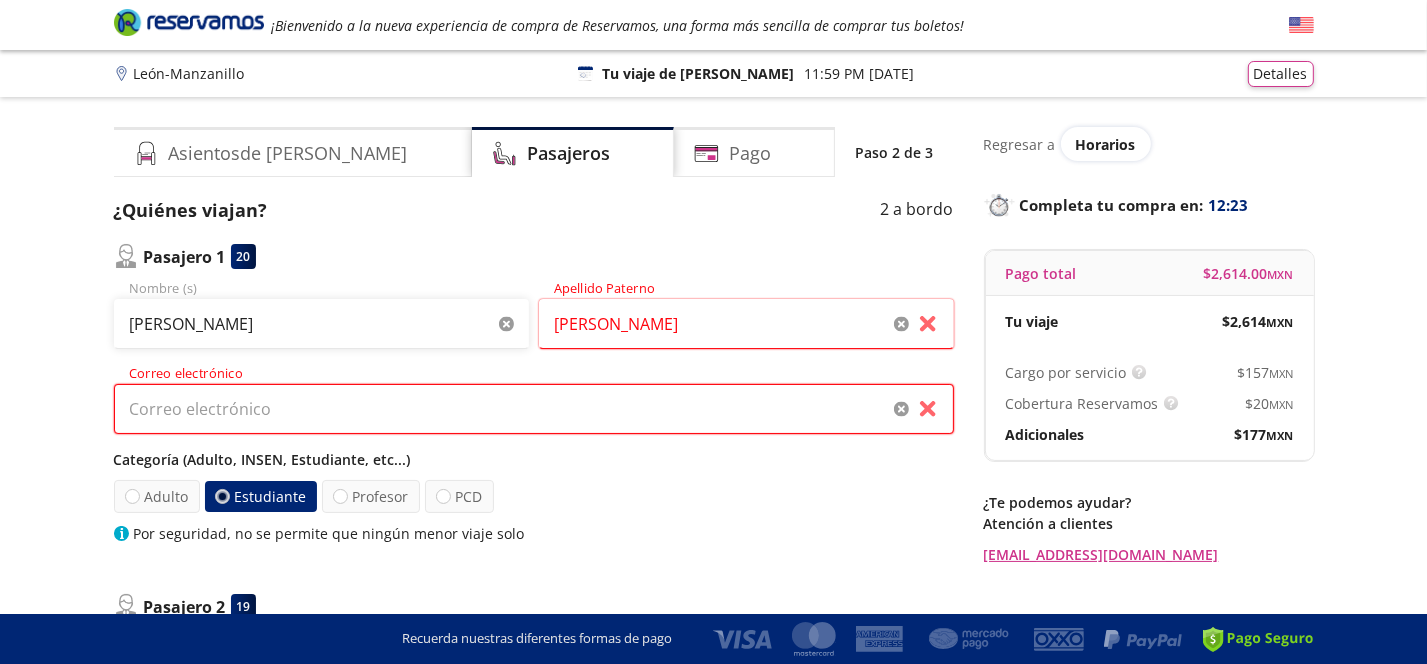 type on "[EMAIL_ADDRESS][DOMAIN_NAME]" 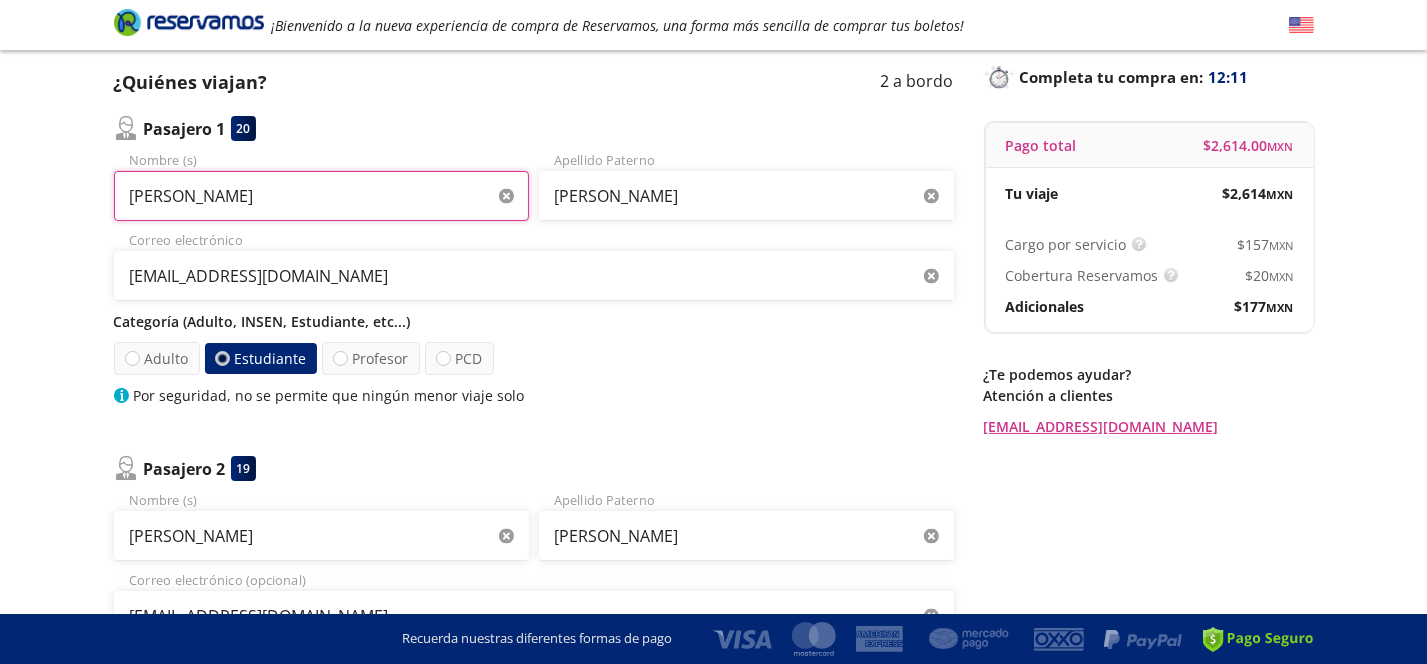 scroll, scrollTop: 116, scrollLeft: 0, axis: vertical 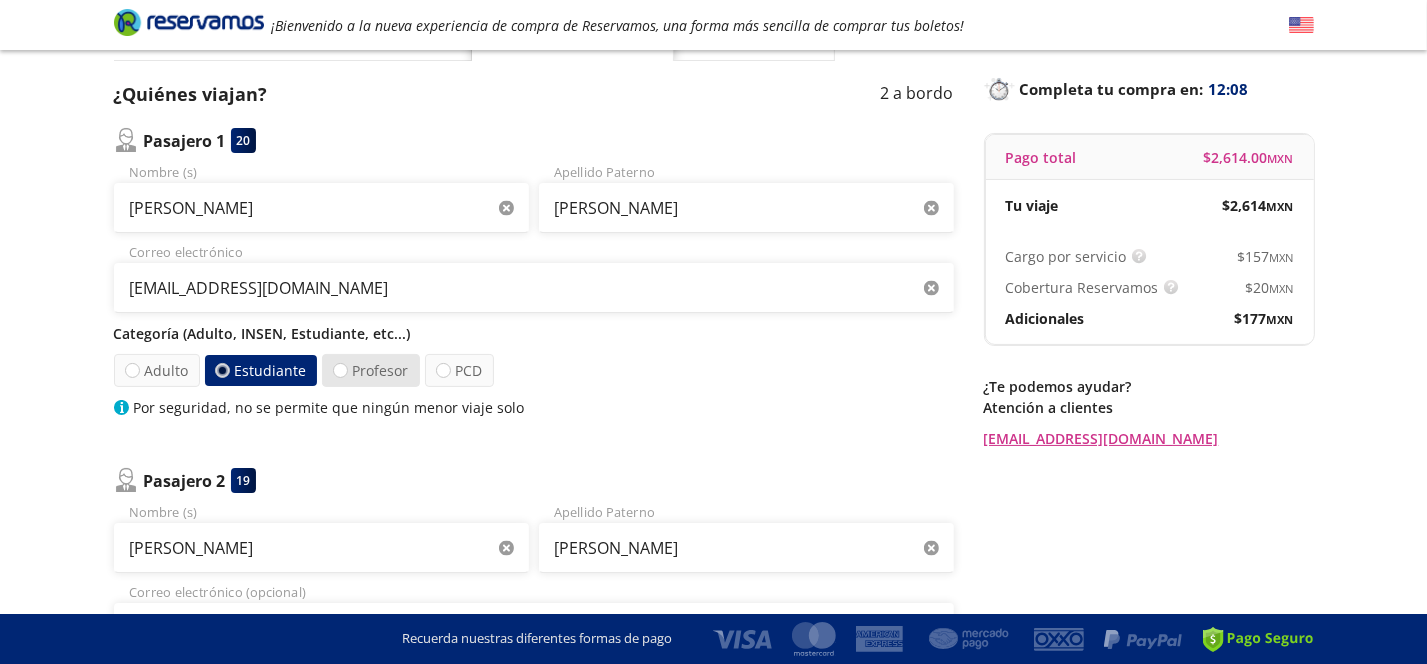 click on "Profesor" at bounding box center [371, 370] 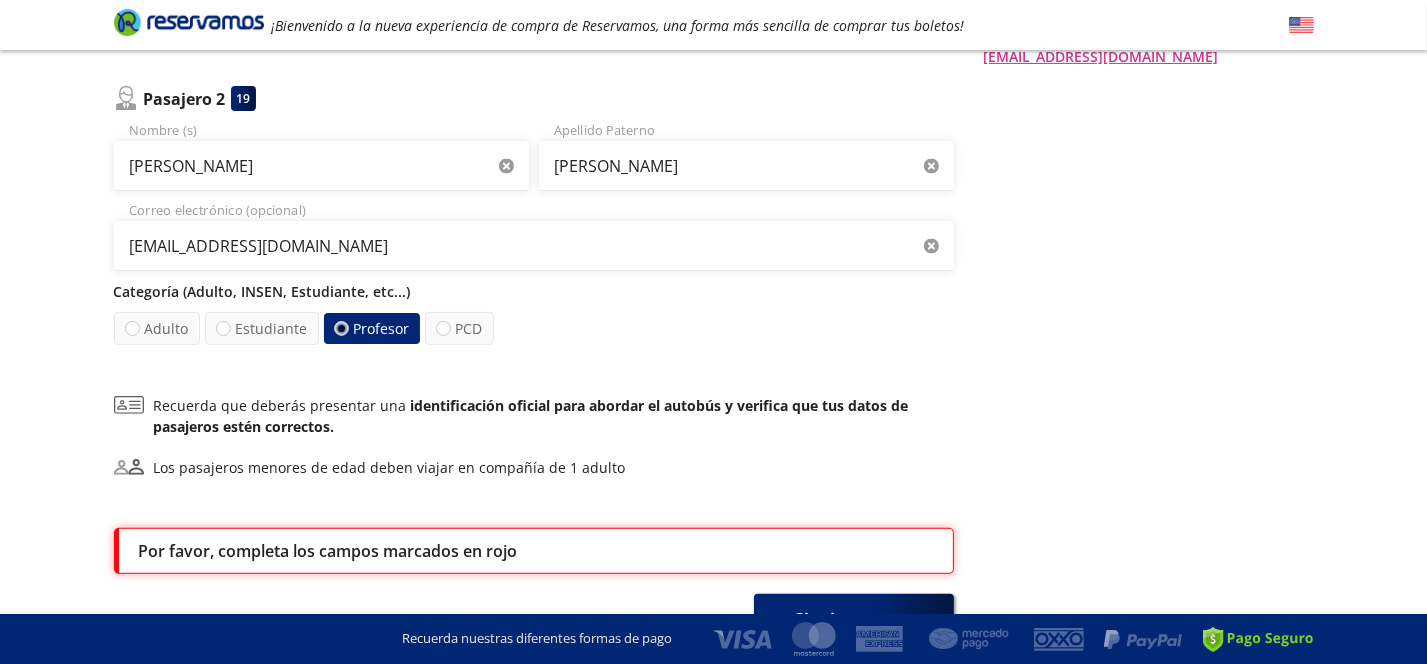 scroll, scrollTop: 616, scrollLeft: 0, axis: vertical 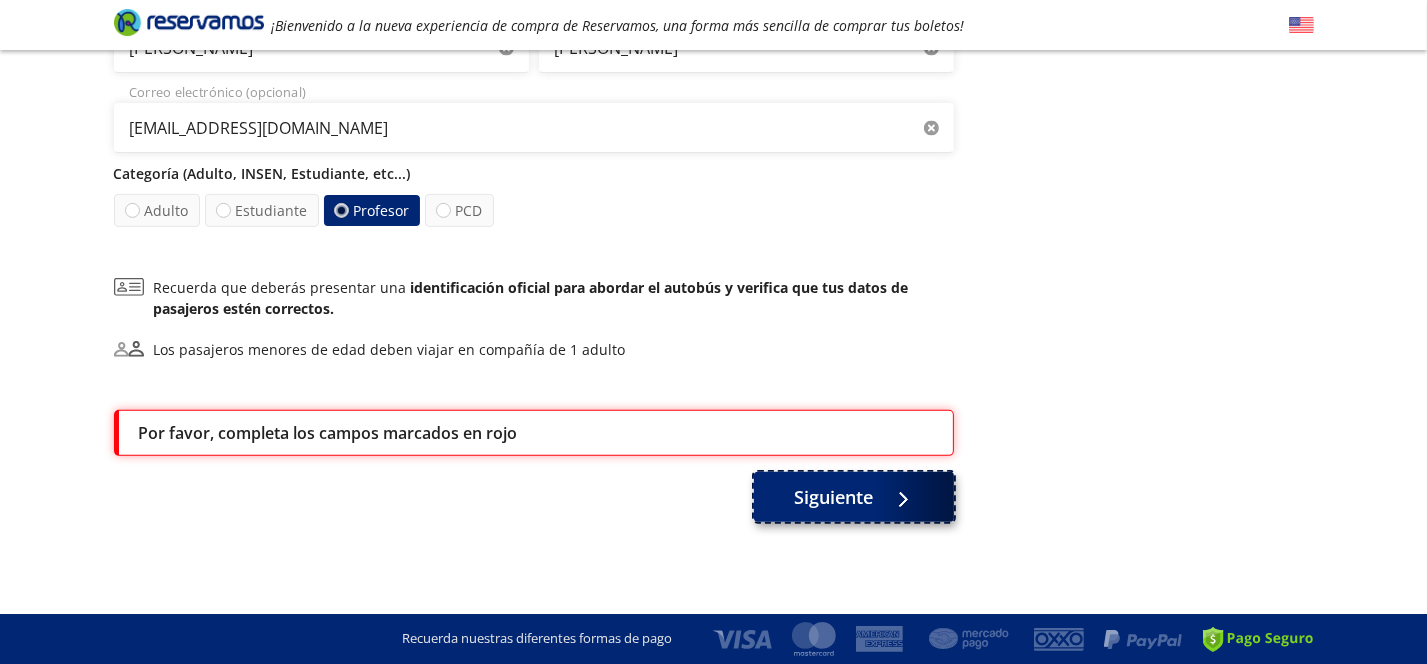 click on "Siguiente" at bounding box center [854, 497] 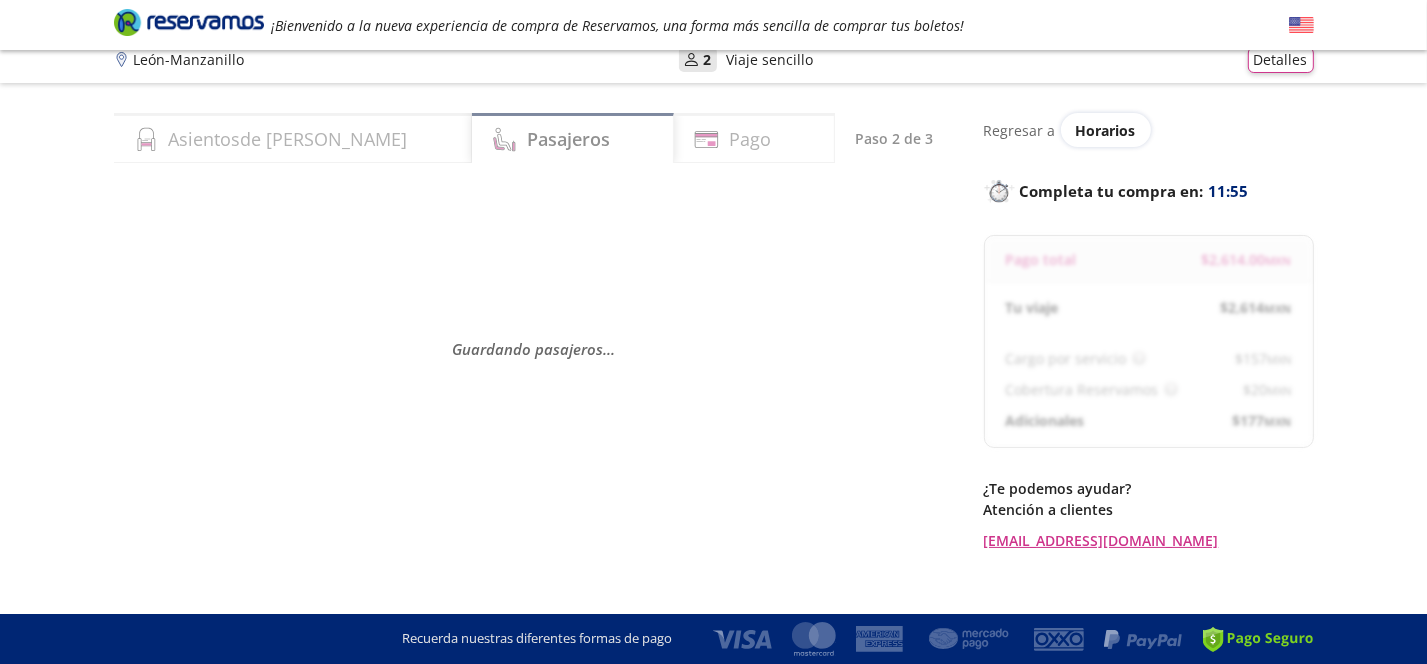 scroll, scrollTop: 0, scrollLeft: 0, axis: both 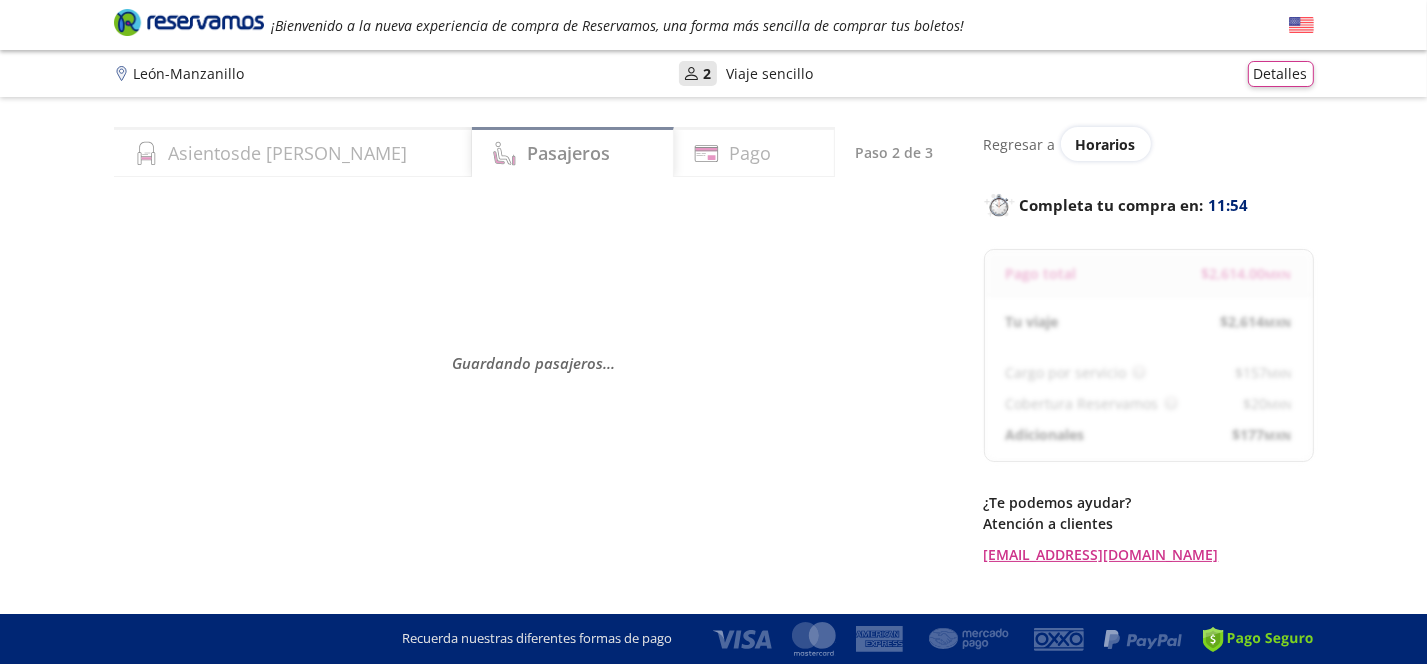 select on "MX" 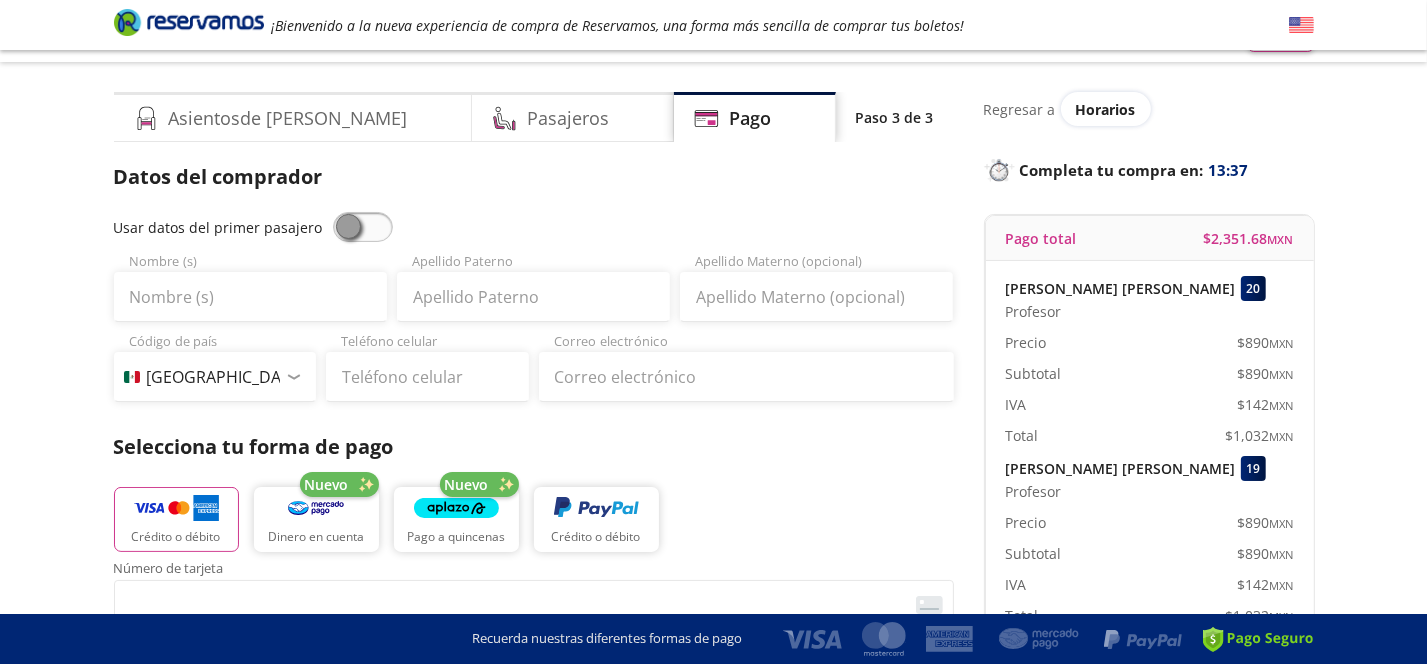 scroll, scrollTop: 0, scrollLeft: 0, axis: both 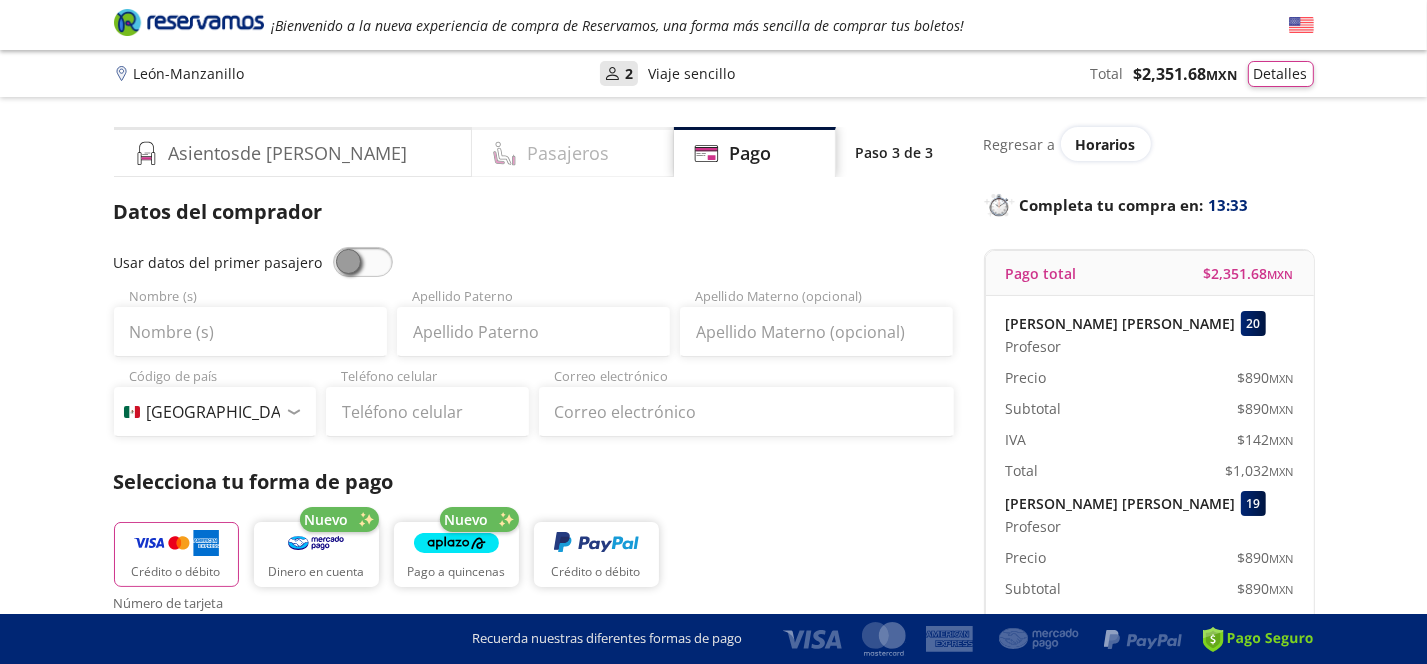 click on "Pasajeros" at bounding box center (568, 153) 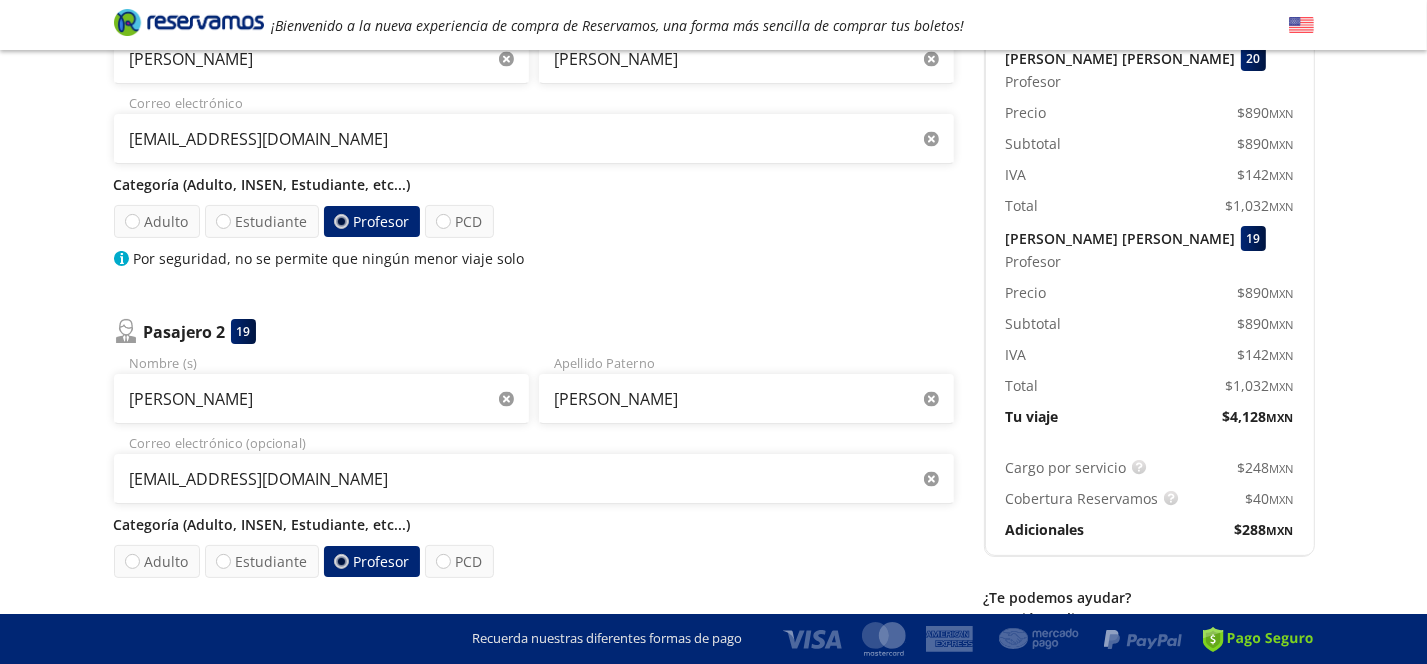 scroll, scrollTop: 300, scrollLeft: 0, axis: vertical 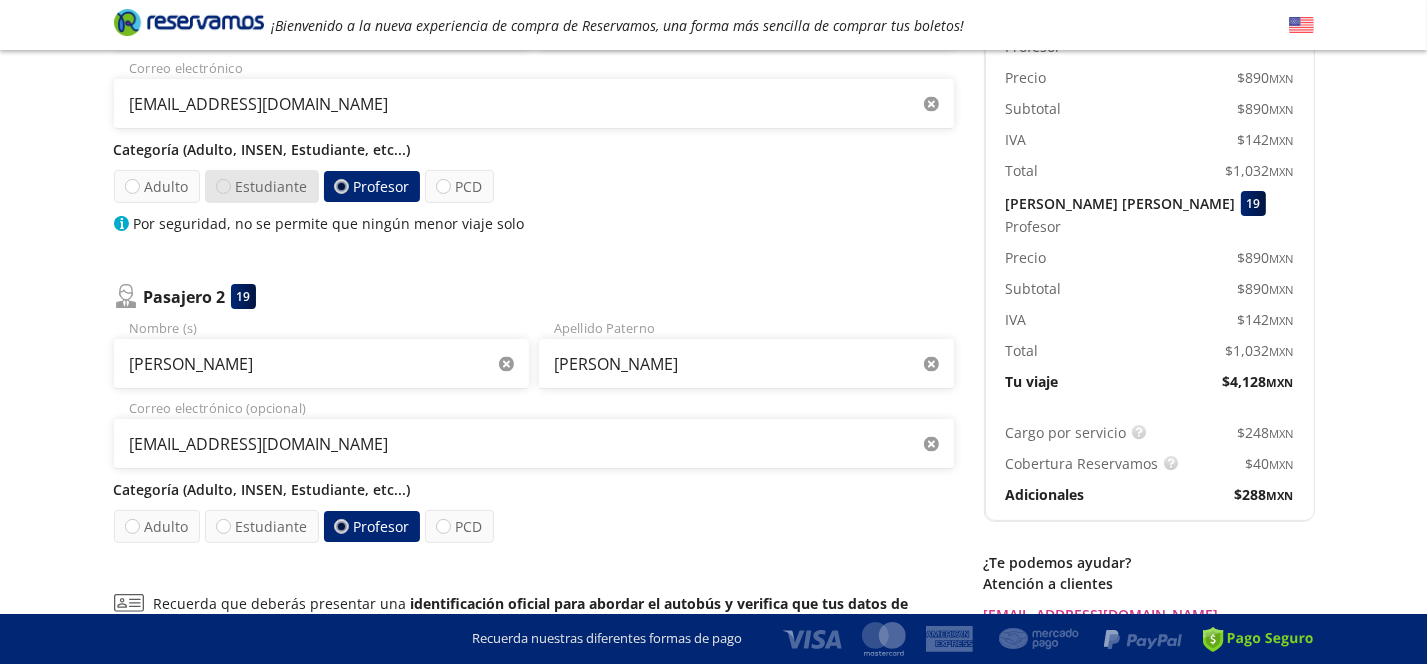 click at bounding box center [223, 186] 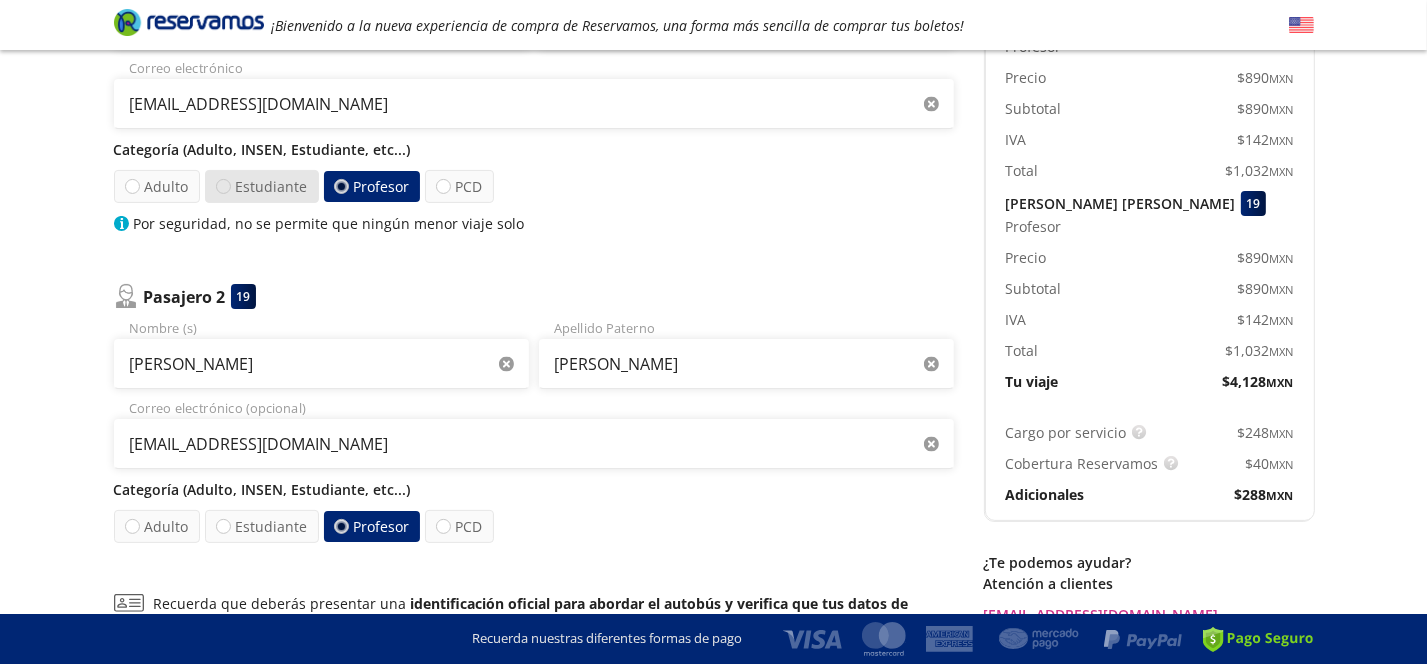 click on "Estudiante" at bounding box center [223, 186] 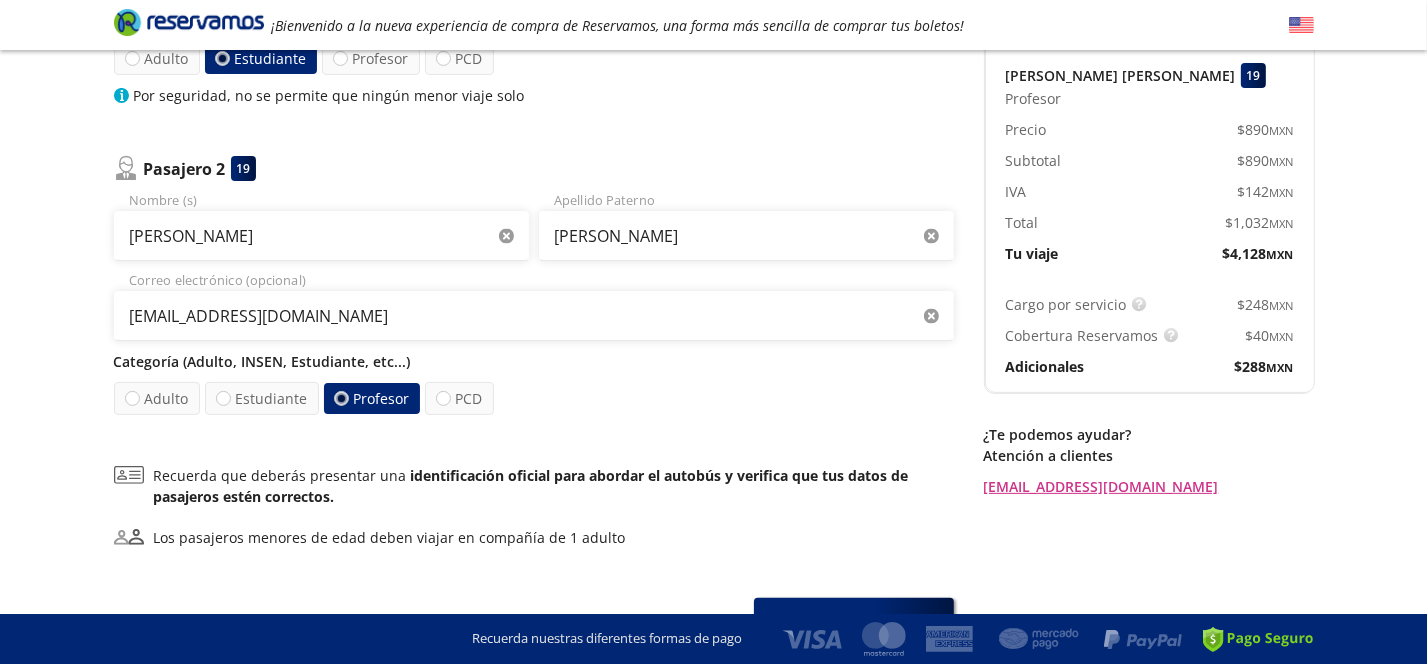 scroll, scrollTop: 551, scrollLeft: 0, axis: vertical 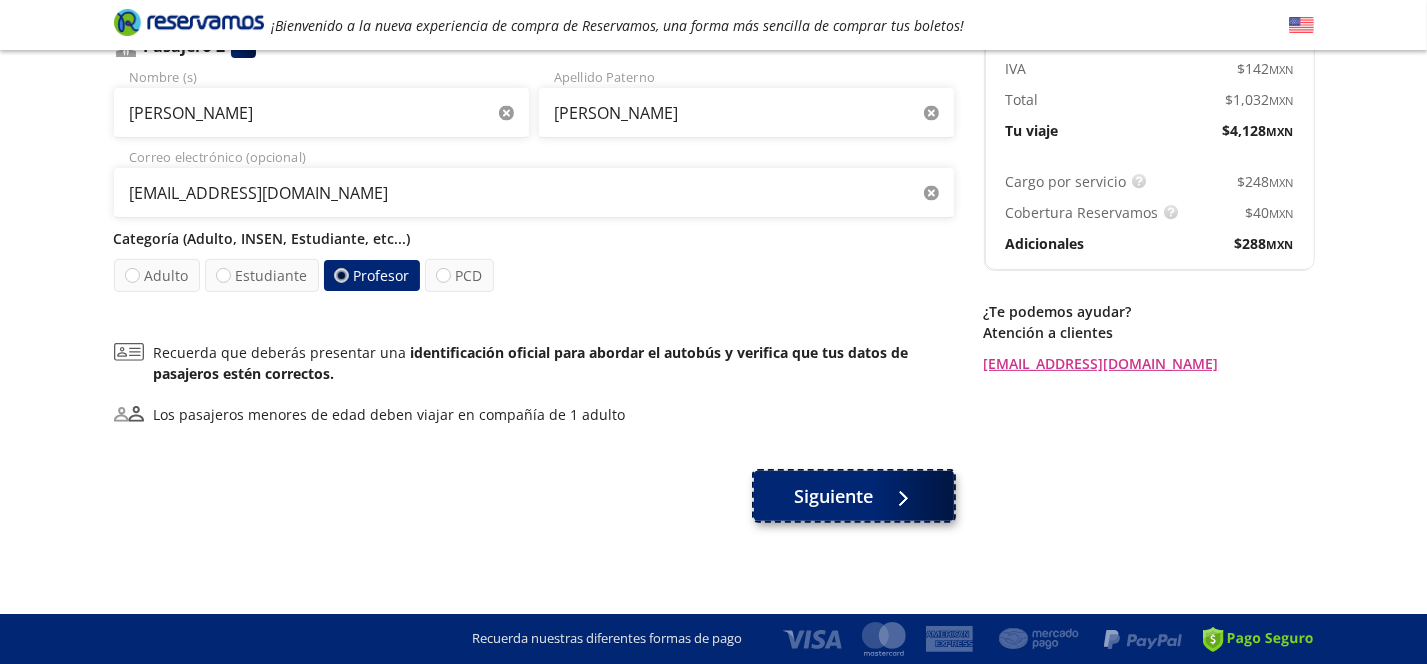 click on "Siguiente" at bounding box center (833, 496) 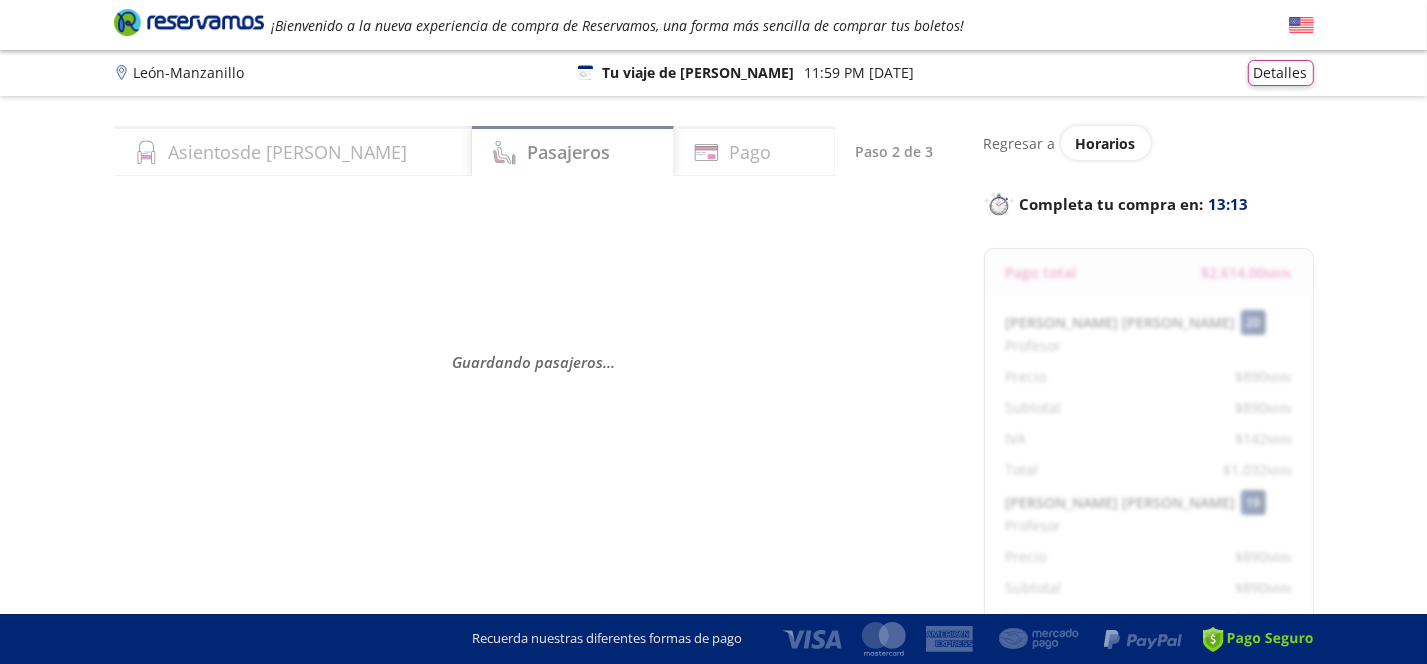 scroll, scrollTop: 0, scrollLeft: 0, axis: both 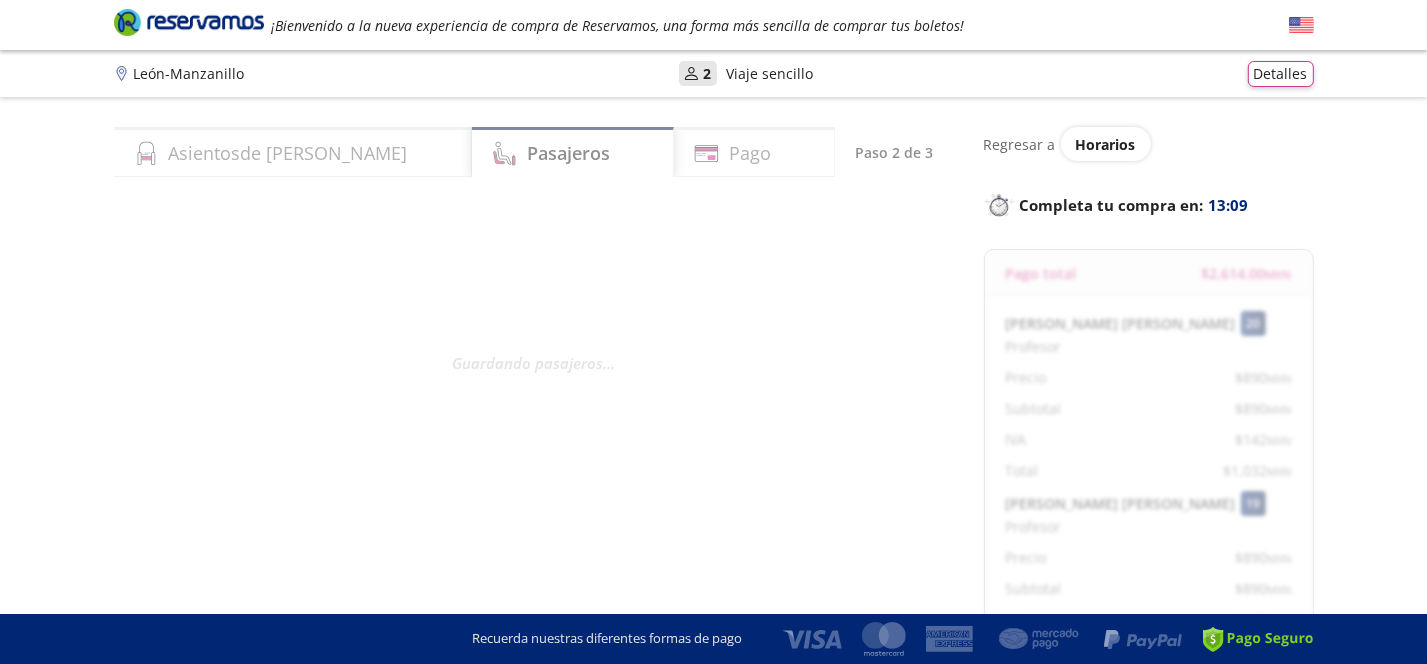 select on "MX" 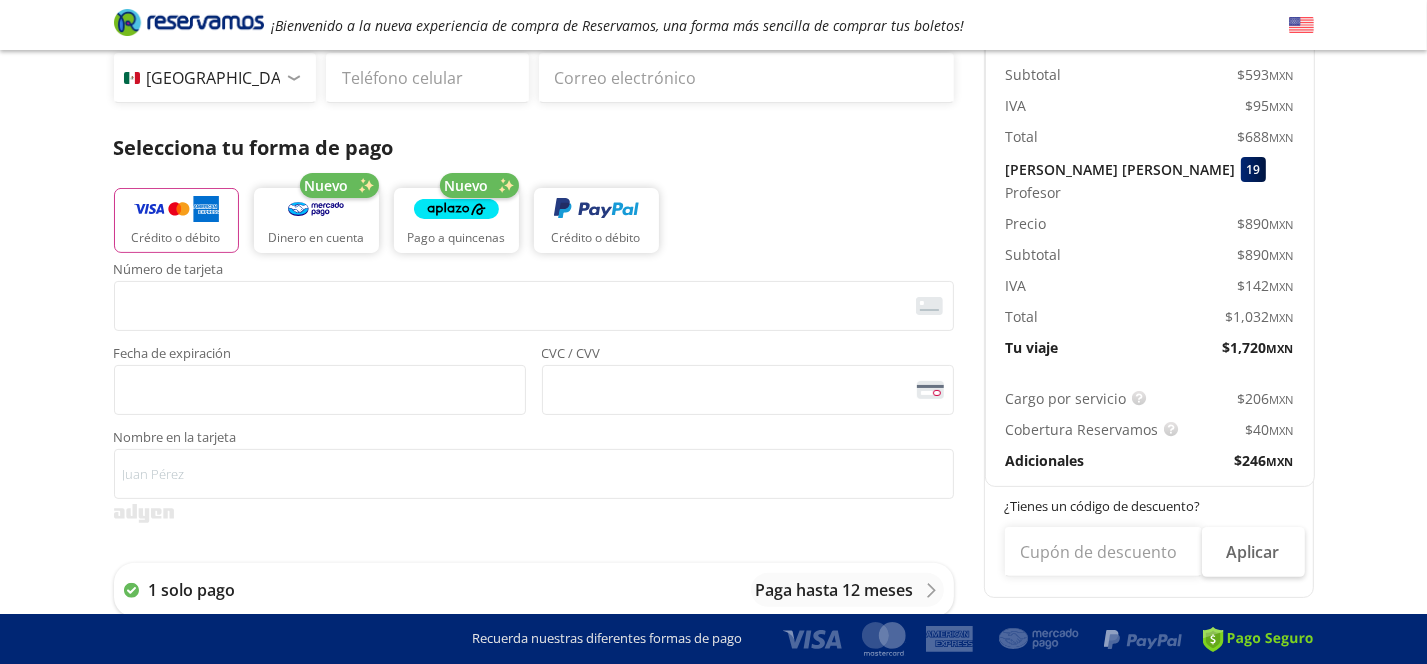 scroll, scrollTop: 300, scrollLeft: 0, axis: vertical 